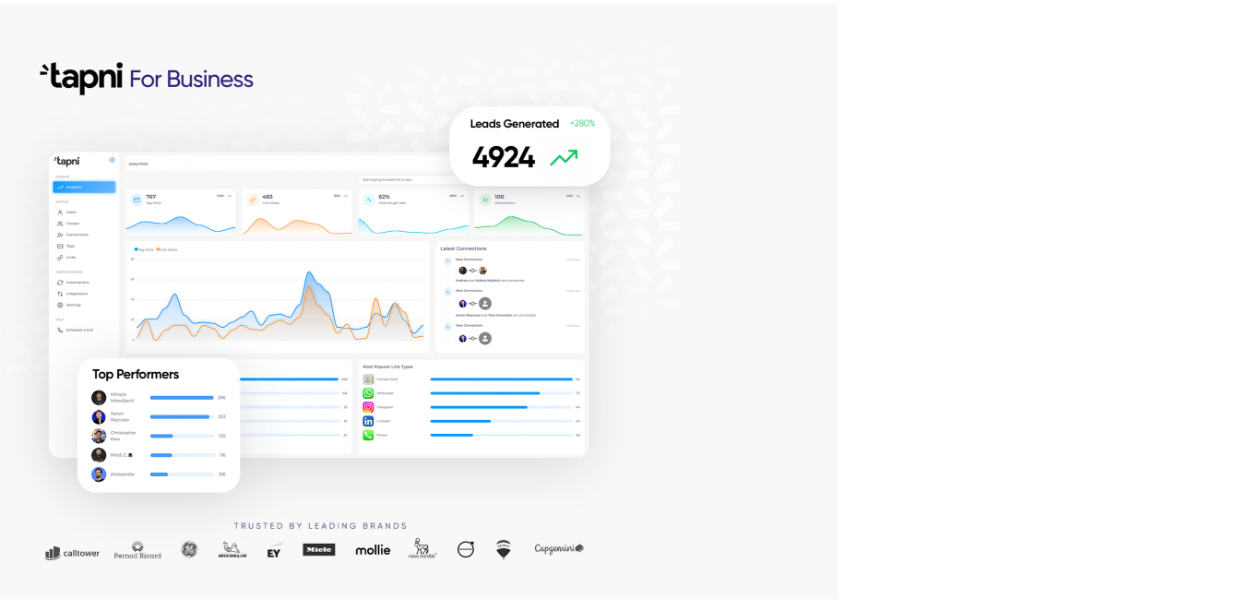 scroll, scrollTop: 0, scrollLeft: 0, axis: both 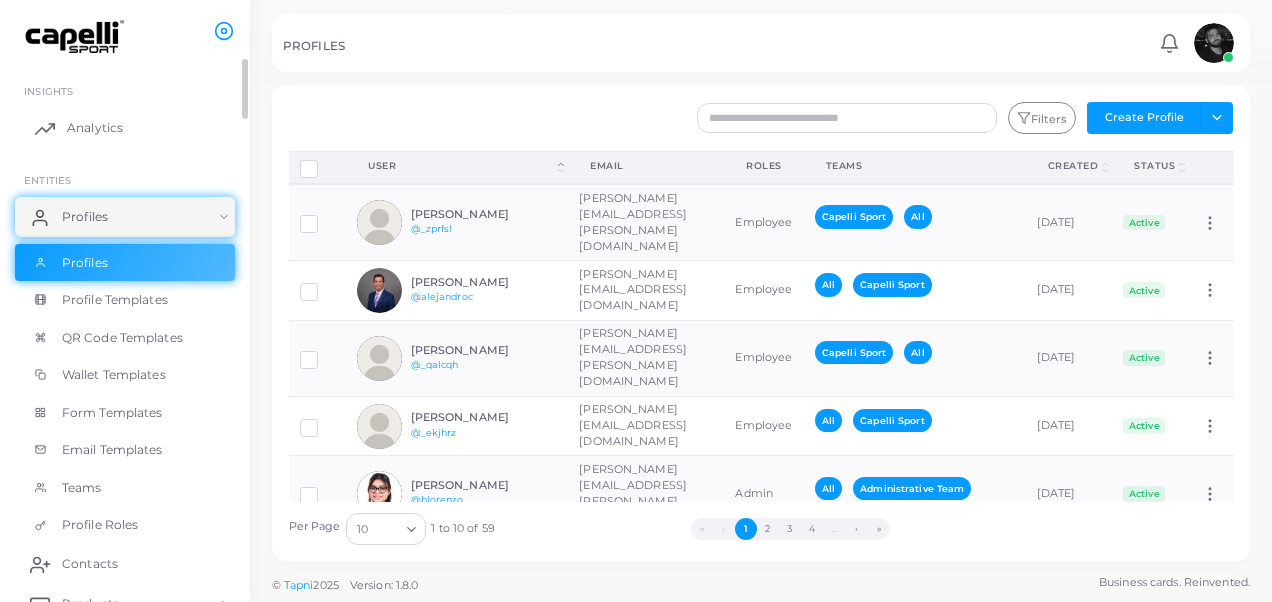 click 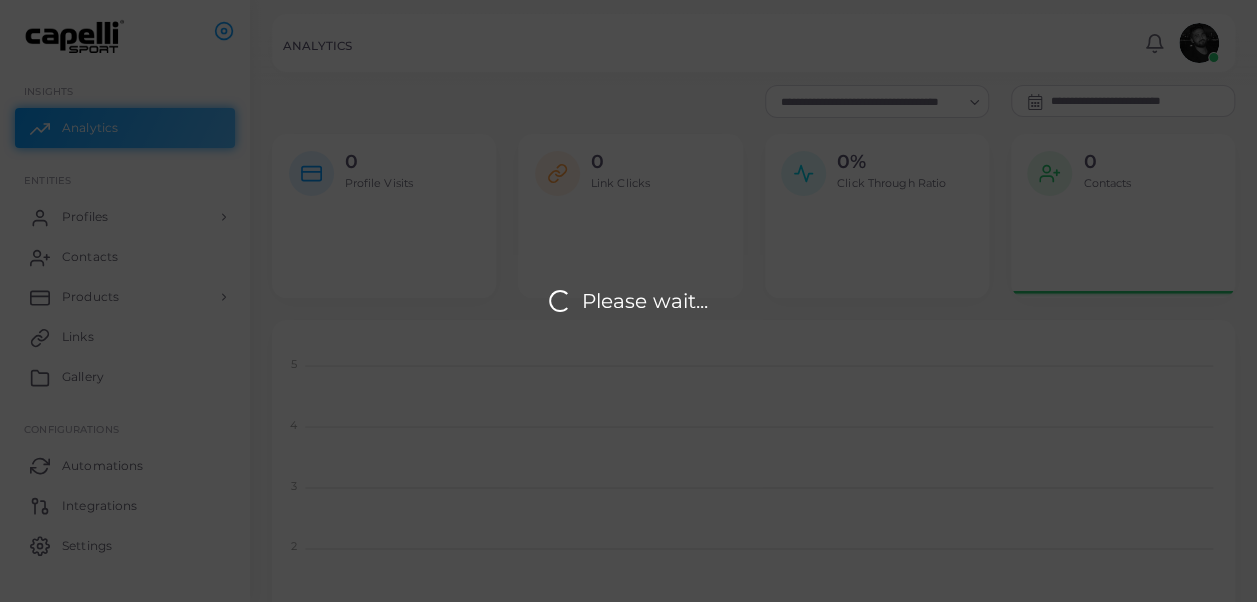 scroll, scrollTop: 17, scrollLeft: 16, axis: both 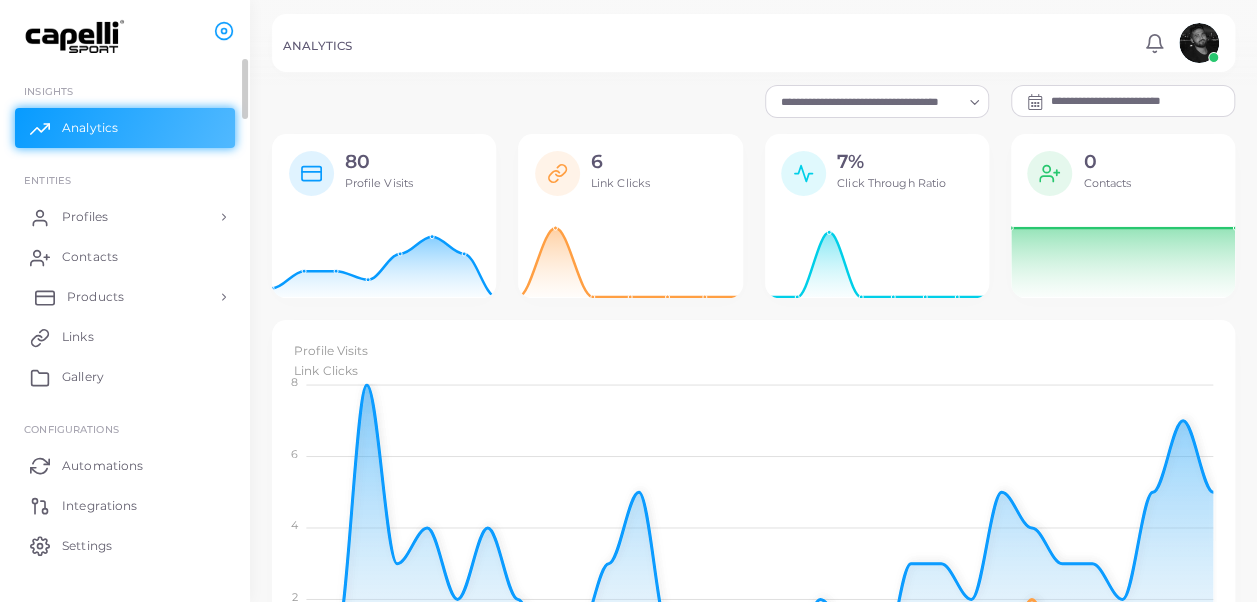 click on "Products" at bounding box center (95, 297) 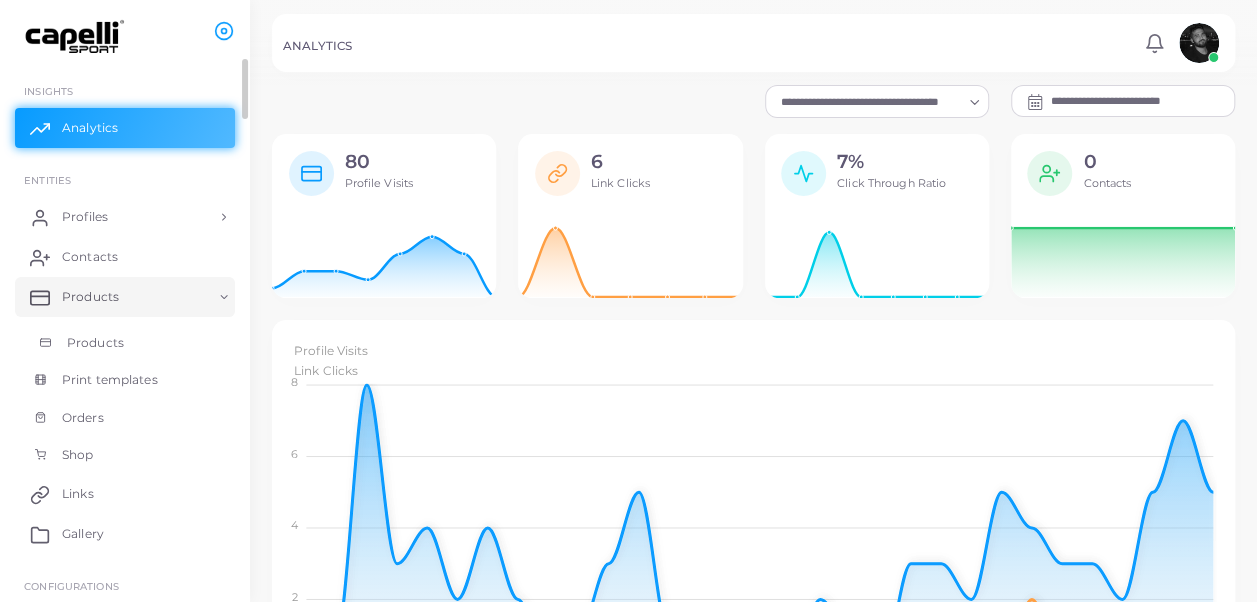 click on "Products" at bounding box center (95, 343) 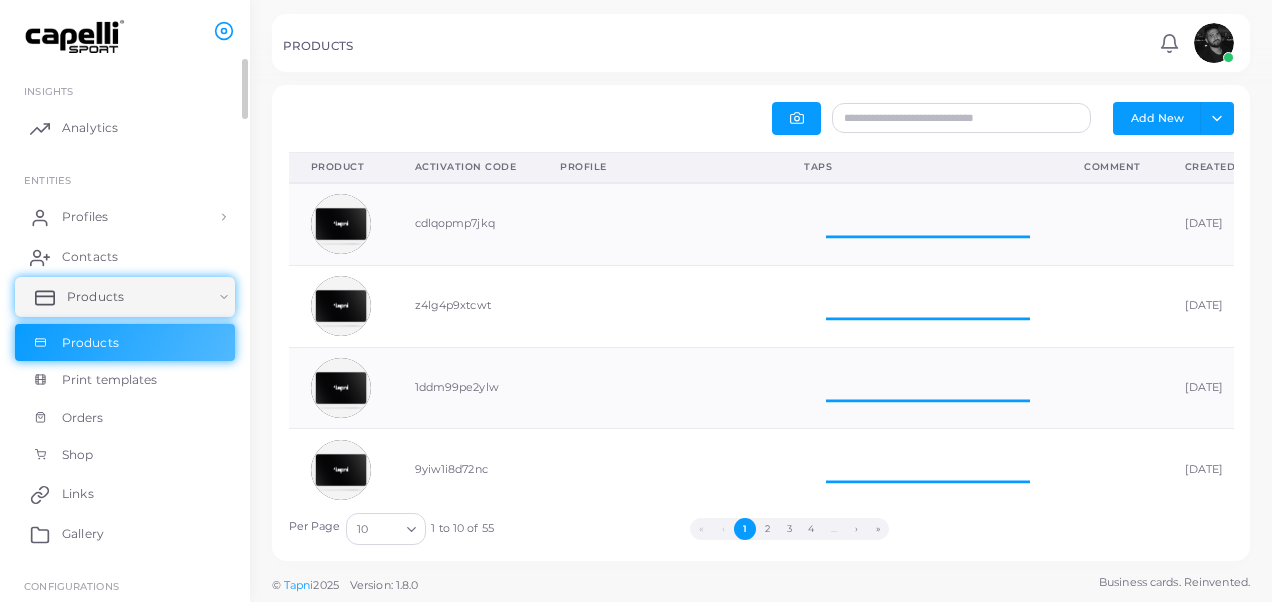 scroll, scrollTop: 16, scrollLeft: 16, axis: both 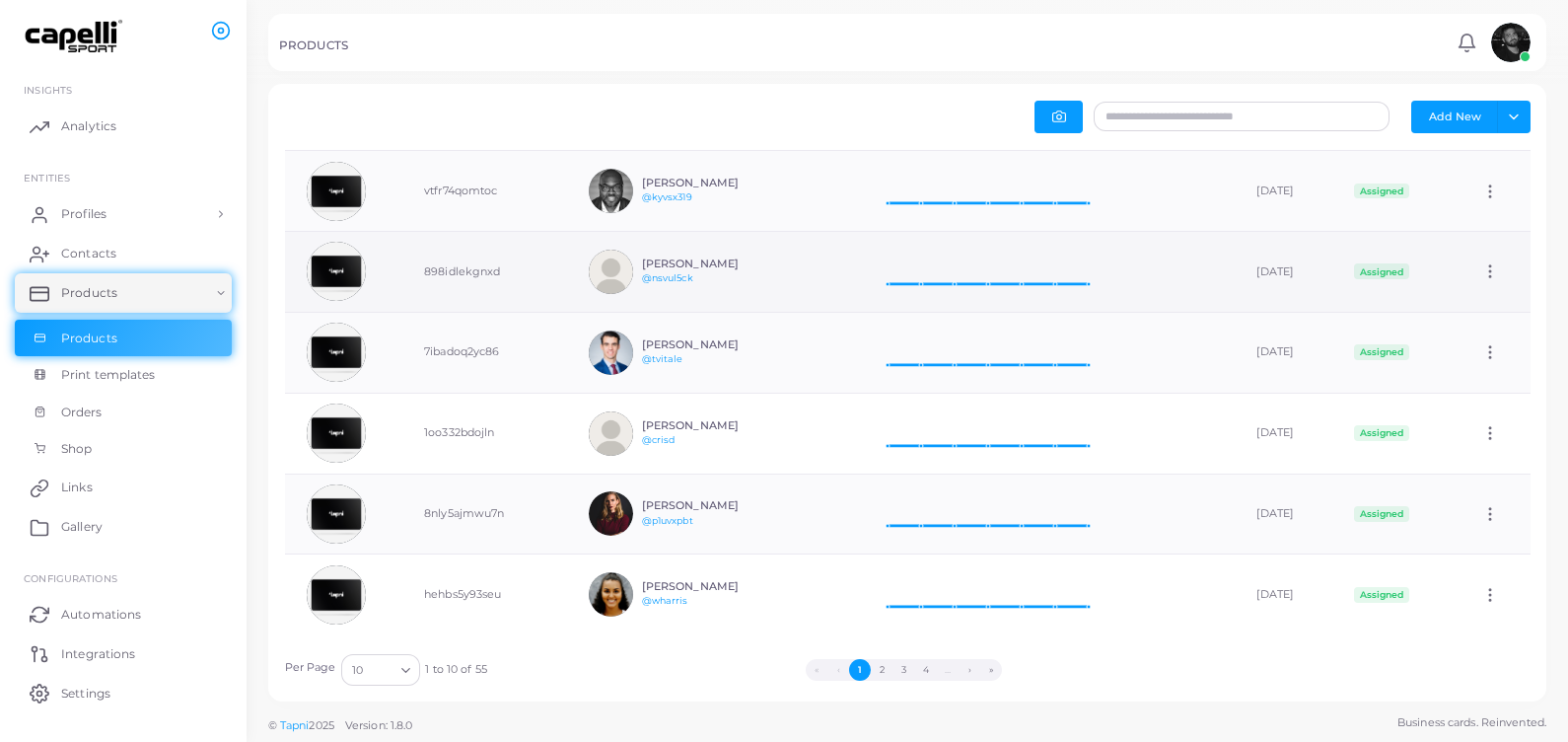 click 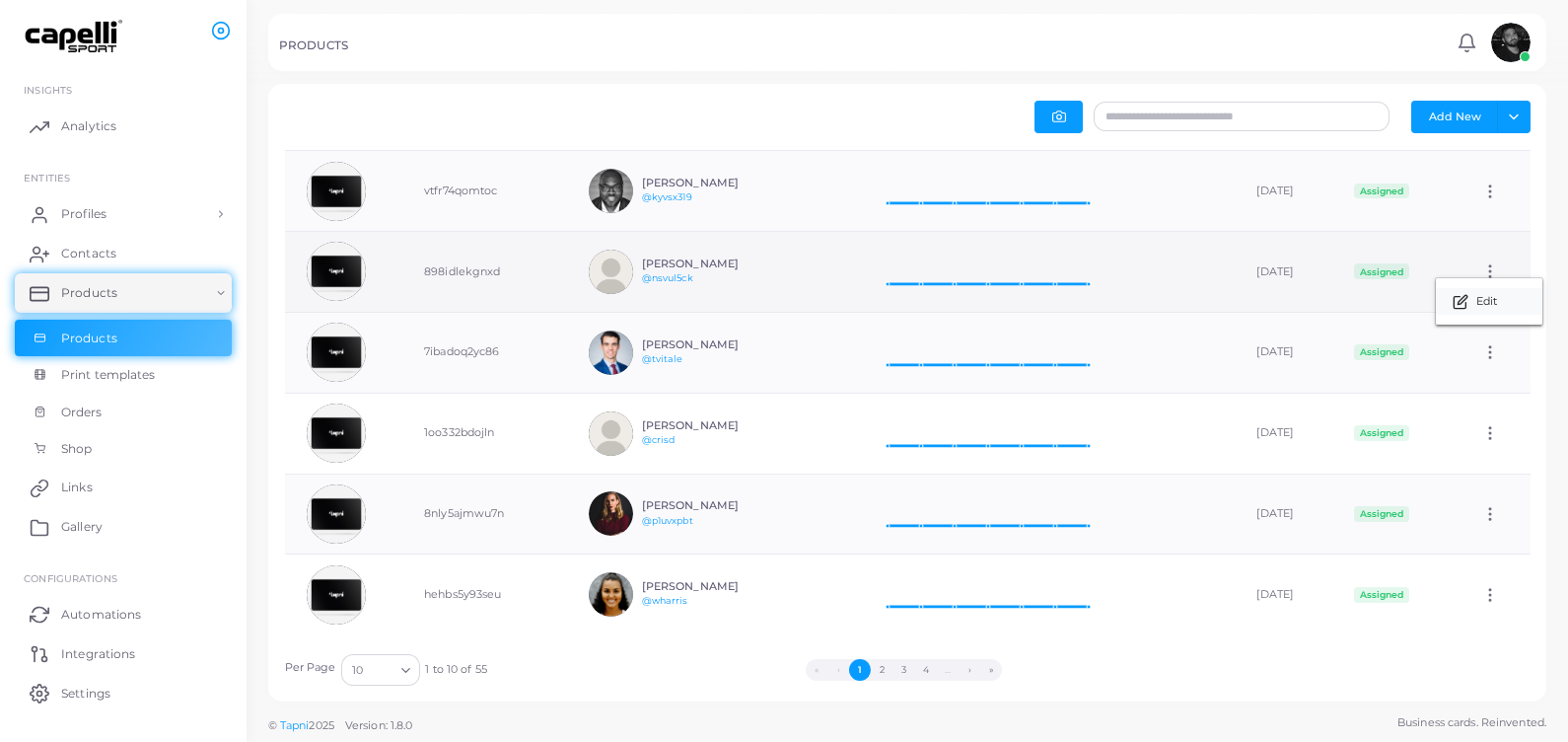 click on "Edit" at bounding box center (1486, 302) 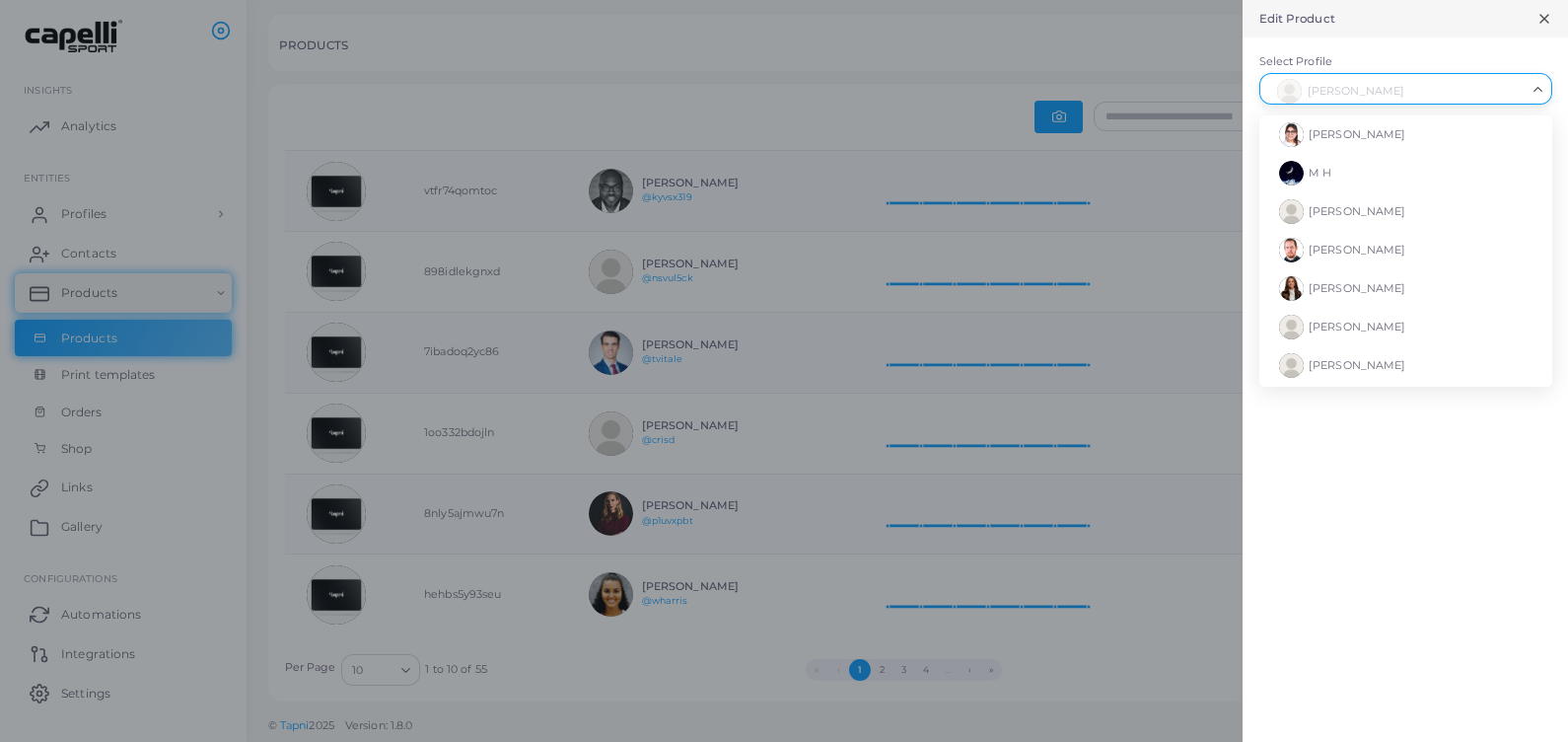click on "Select Profile" at bounding box center [1396, 89] 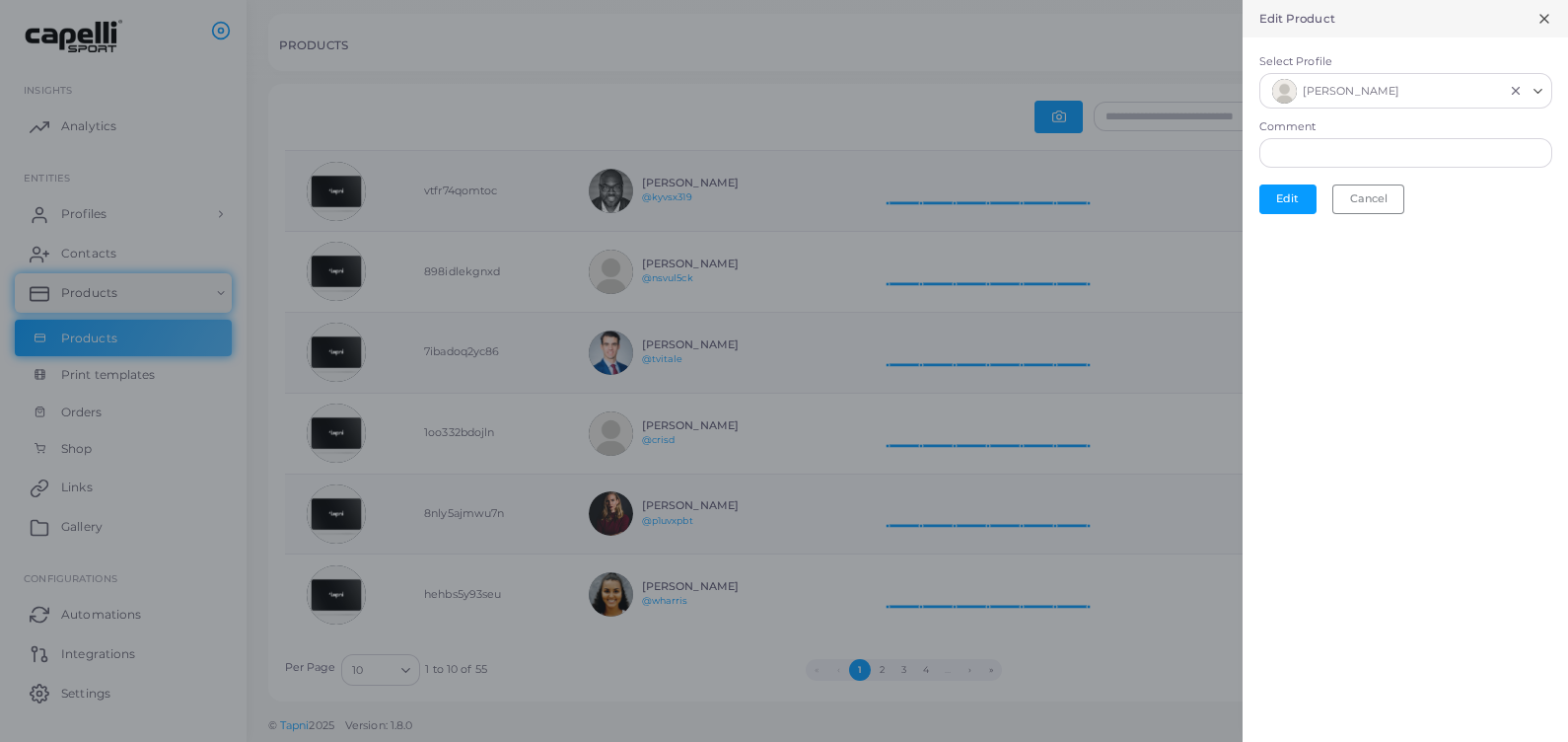 click on "Edit Product Select Profile    [PERSON_NAME]           Loading...      [PERSON_NAME]  [PERSON_NAME] [PERSON_NAME]  [PERSON_NAME]  [PERSON_NAME]  [PERSON_NAME]  [PERSON_NAME]  [PERSON_NAME]  [PERSON_NAME]  [PERSON_NAME]  [PERSON_NAME]      Start typing to search for a user...        Comment     Edit  Cancel" at bounding box center (1405, 371) 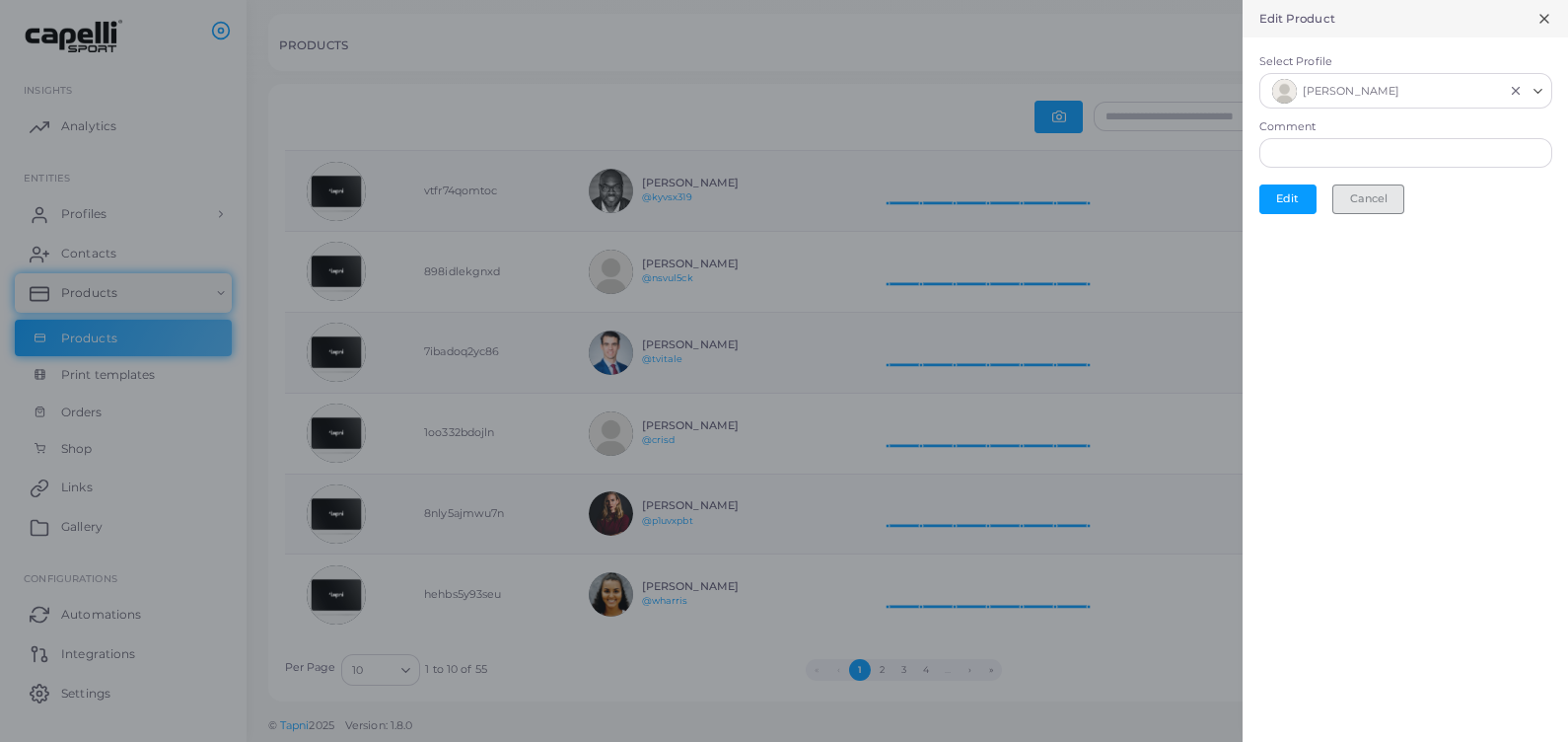 click on "Cancel" at bounding box center (1368, 199) 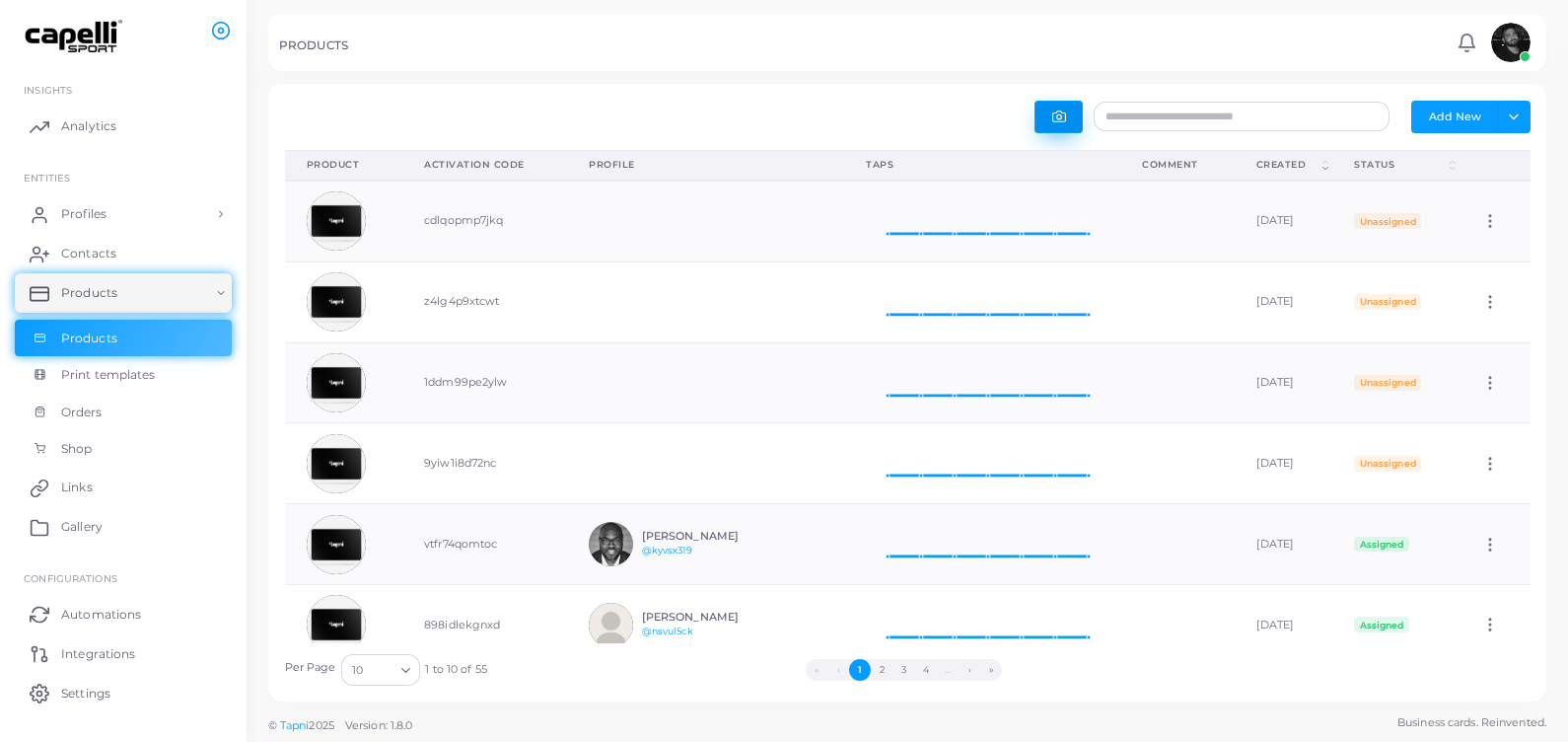 click at bounding box center (1058, 116) 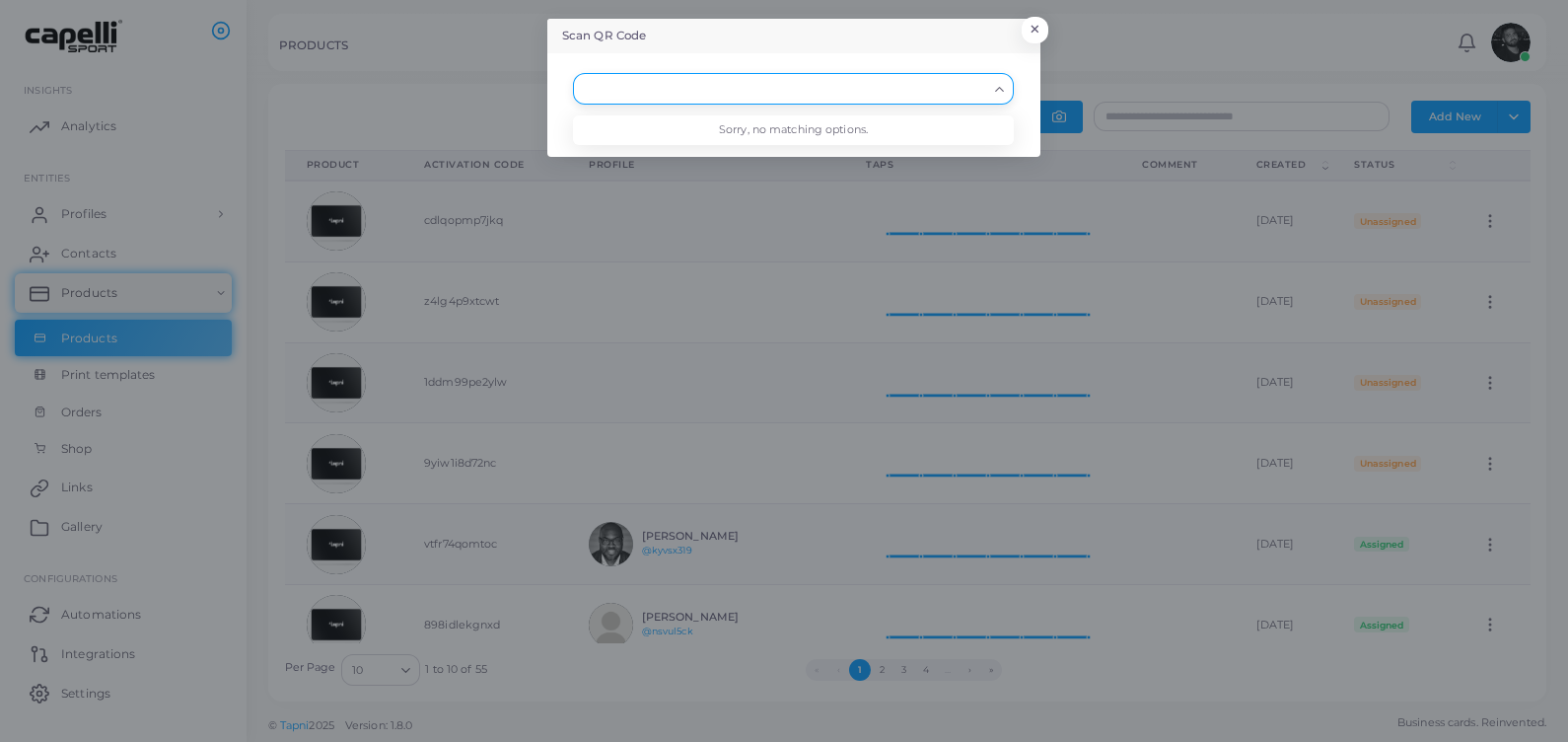 click at bounding box center [784, 89] 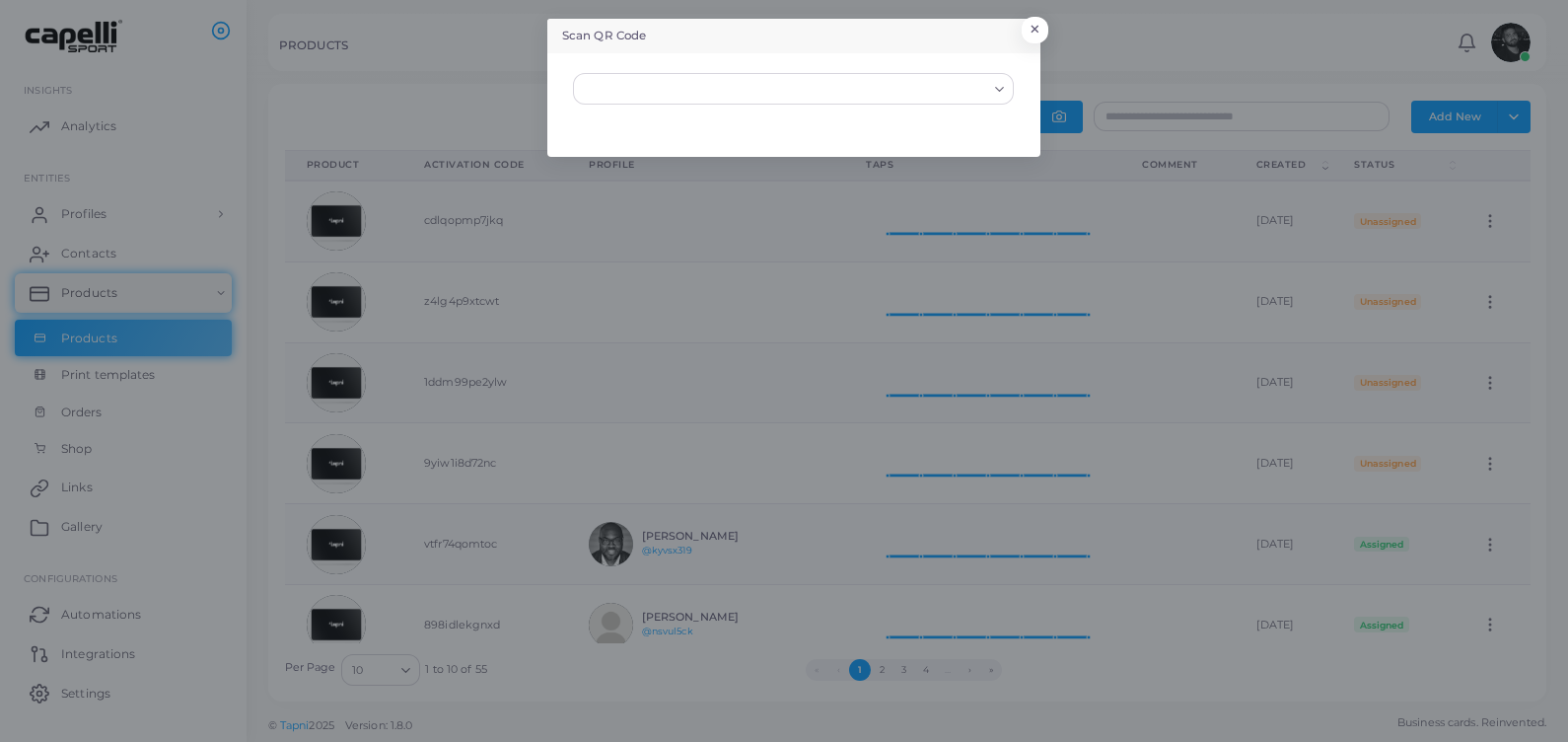 click on "Scan QR Code ×           Loading...
Sorry, no matching options." at bounding box center [784, 371] 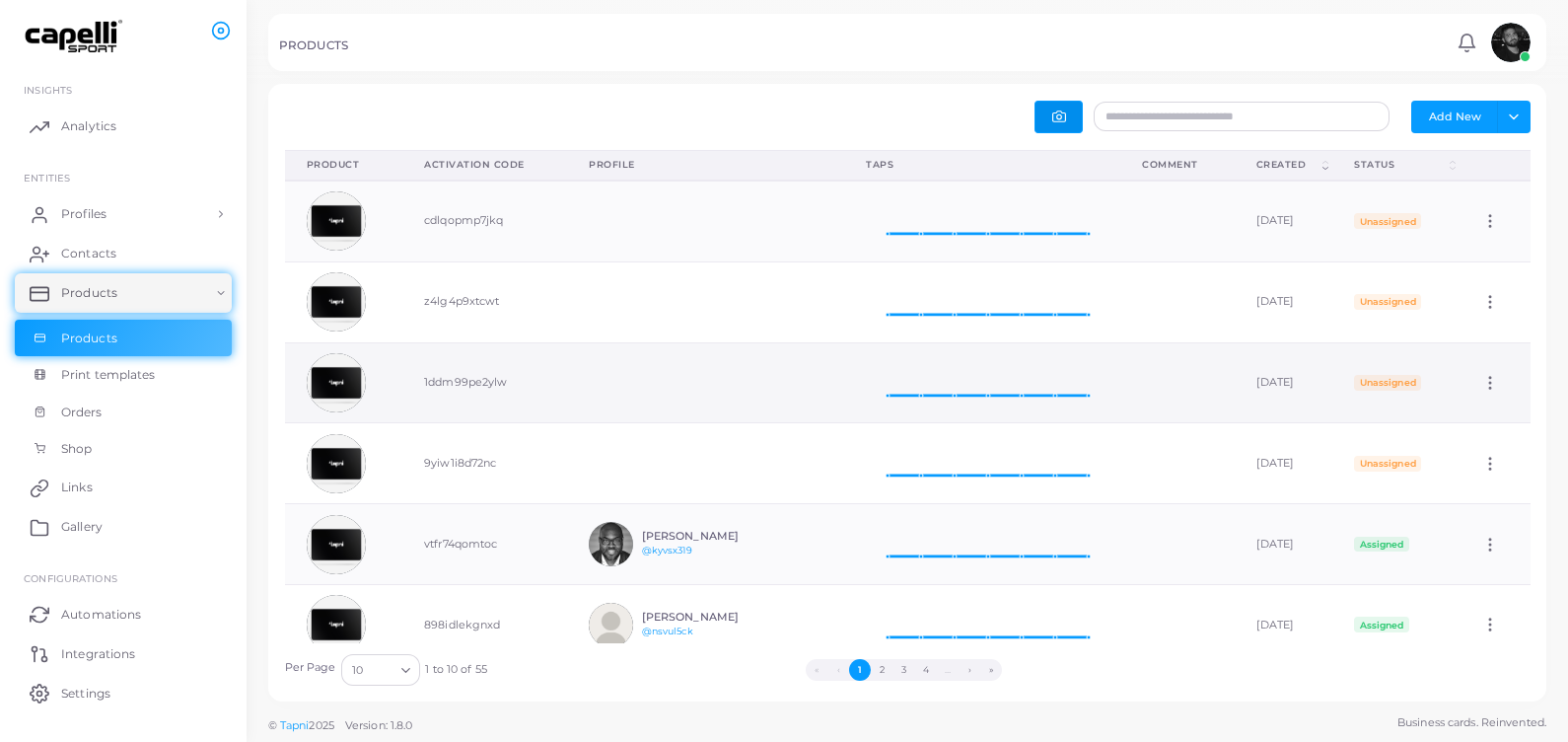 type 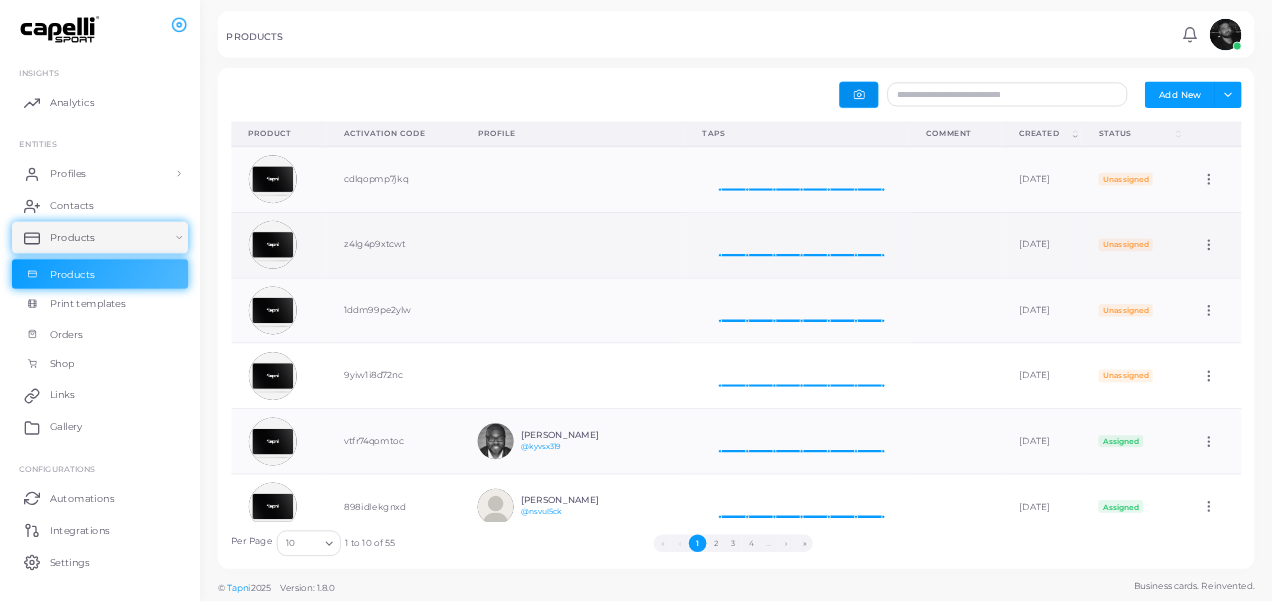 scroll, scrollTop: 16, scrollLeft: 16, axis: both 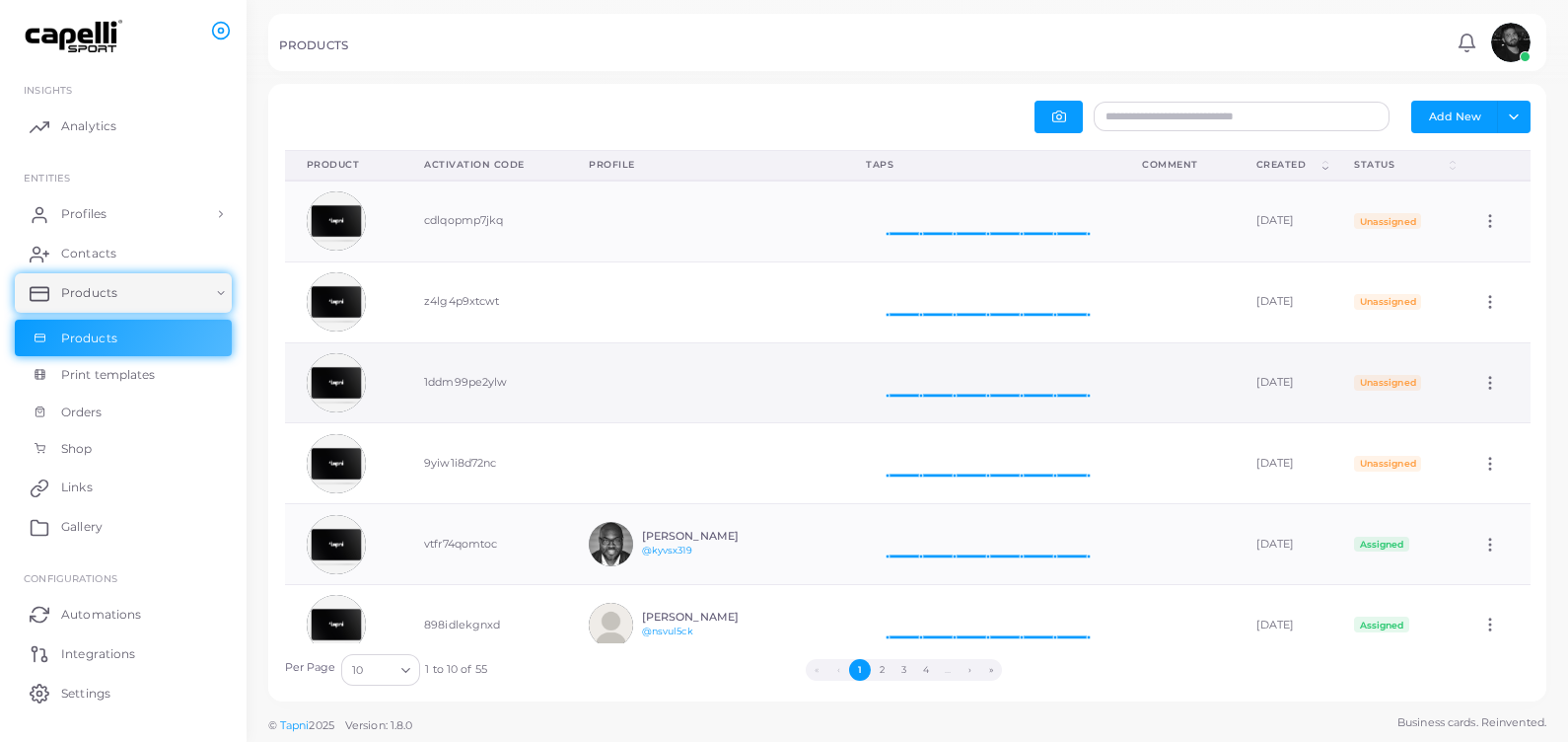 click 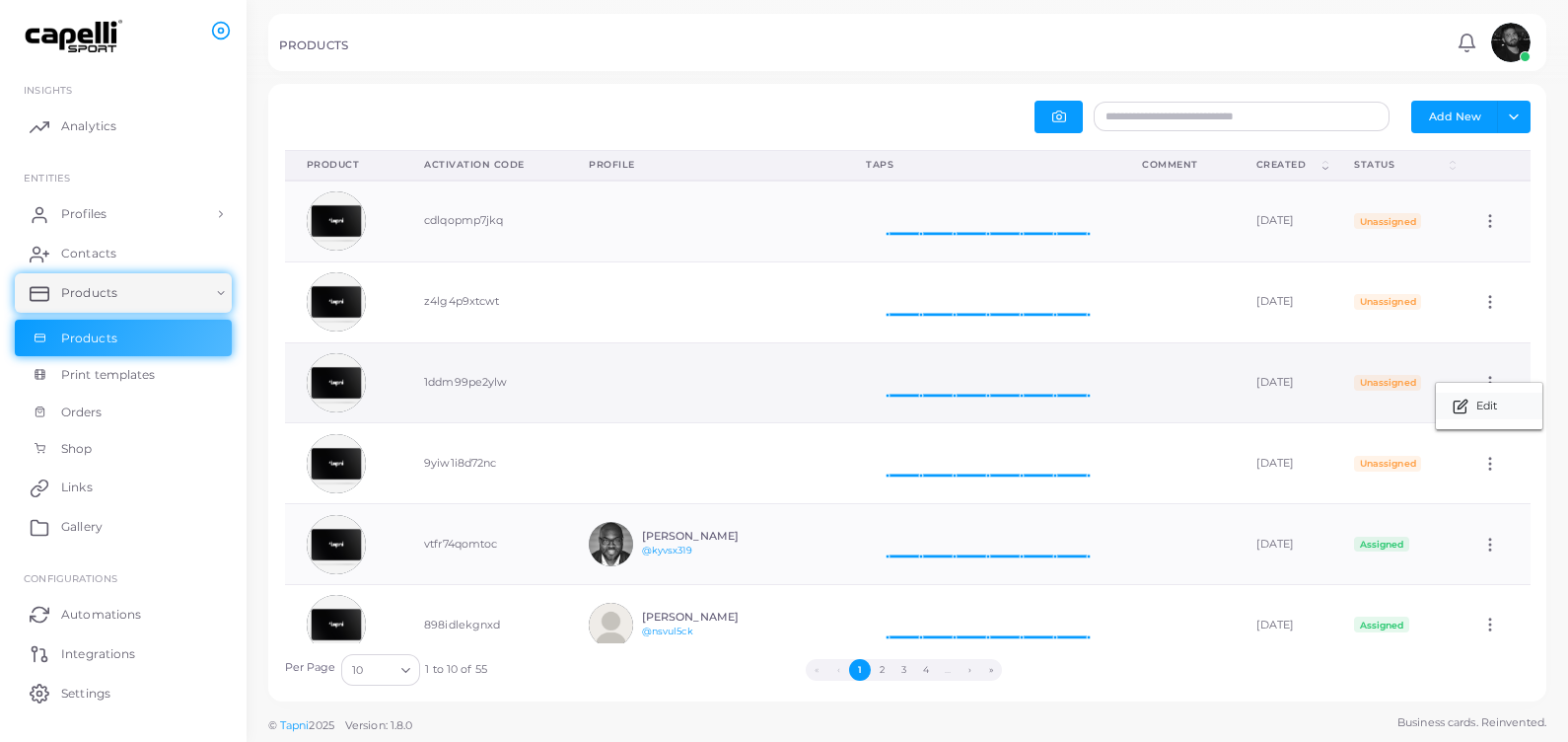 click 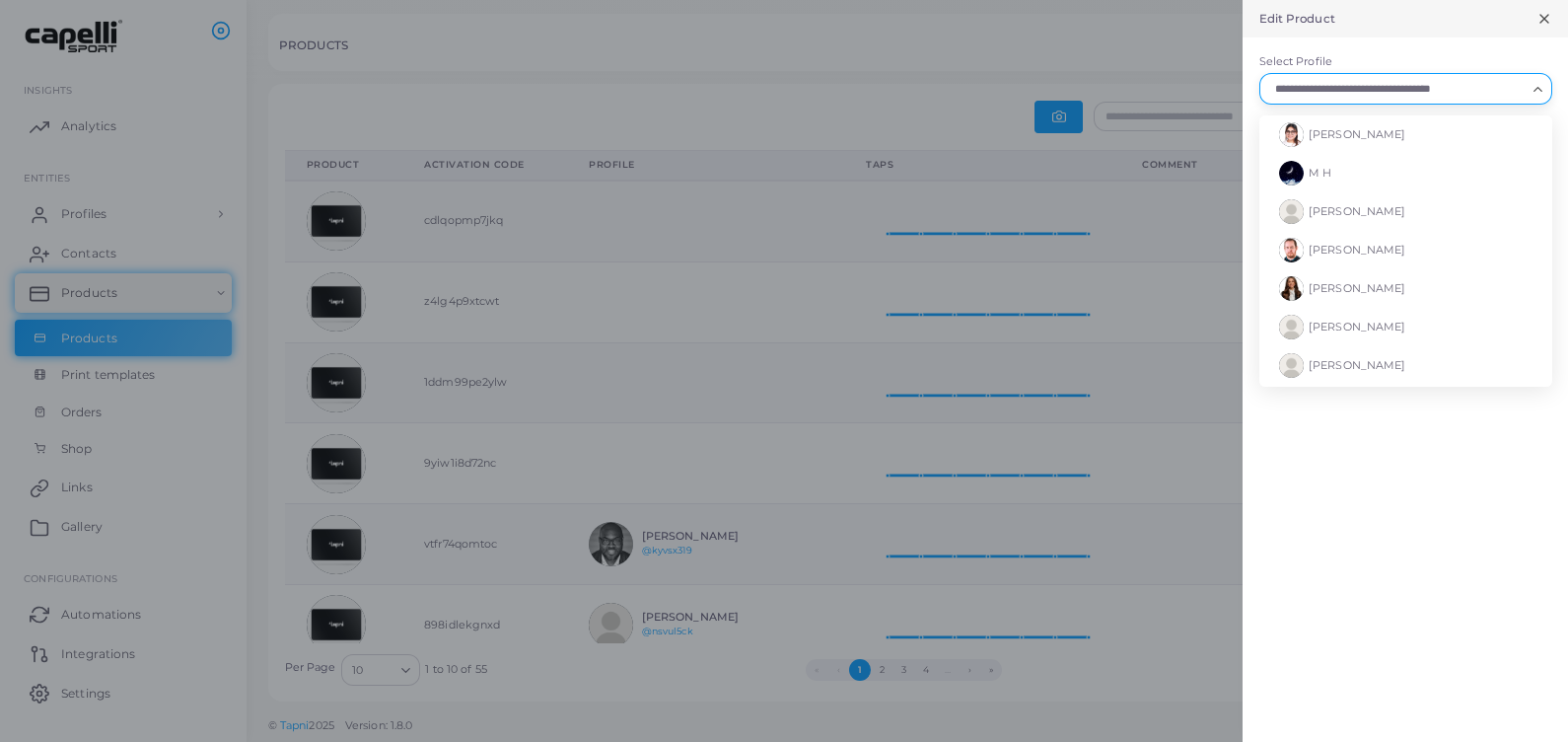 click on "Loading..." at bounding box center [1405, 89] 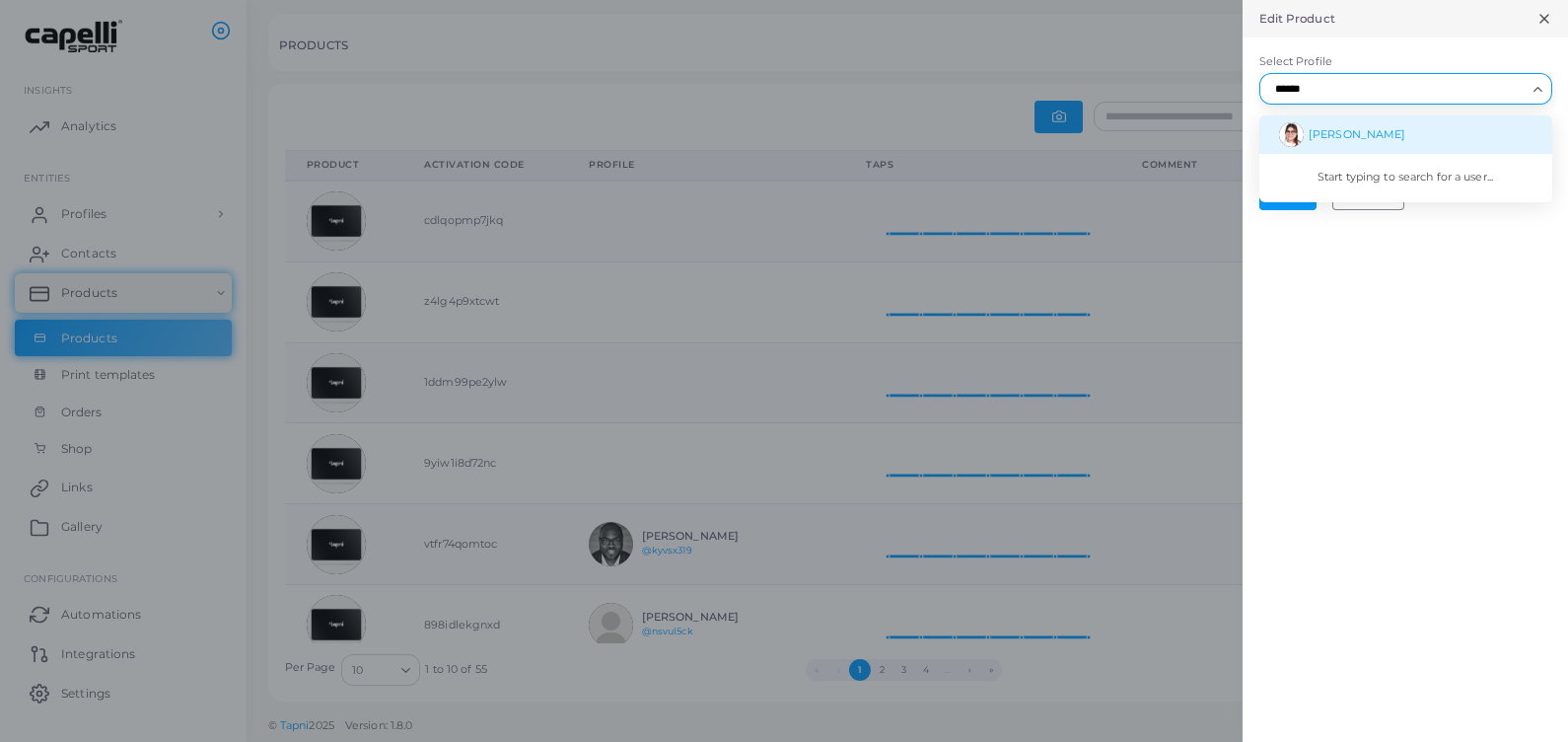 click on "[PERSON_NAME]" at bounding box center (1357, 134) 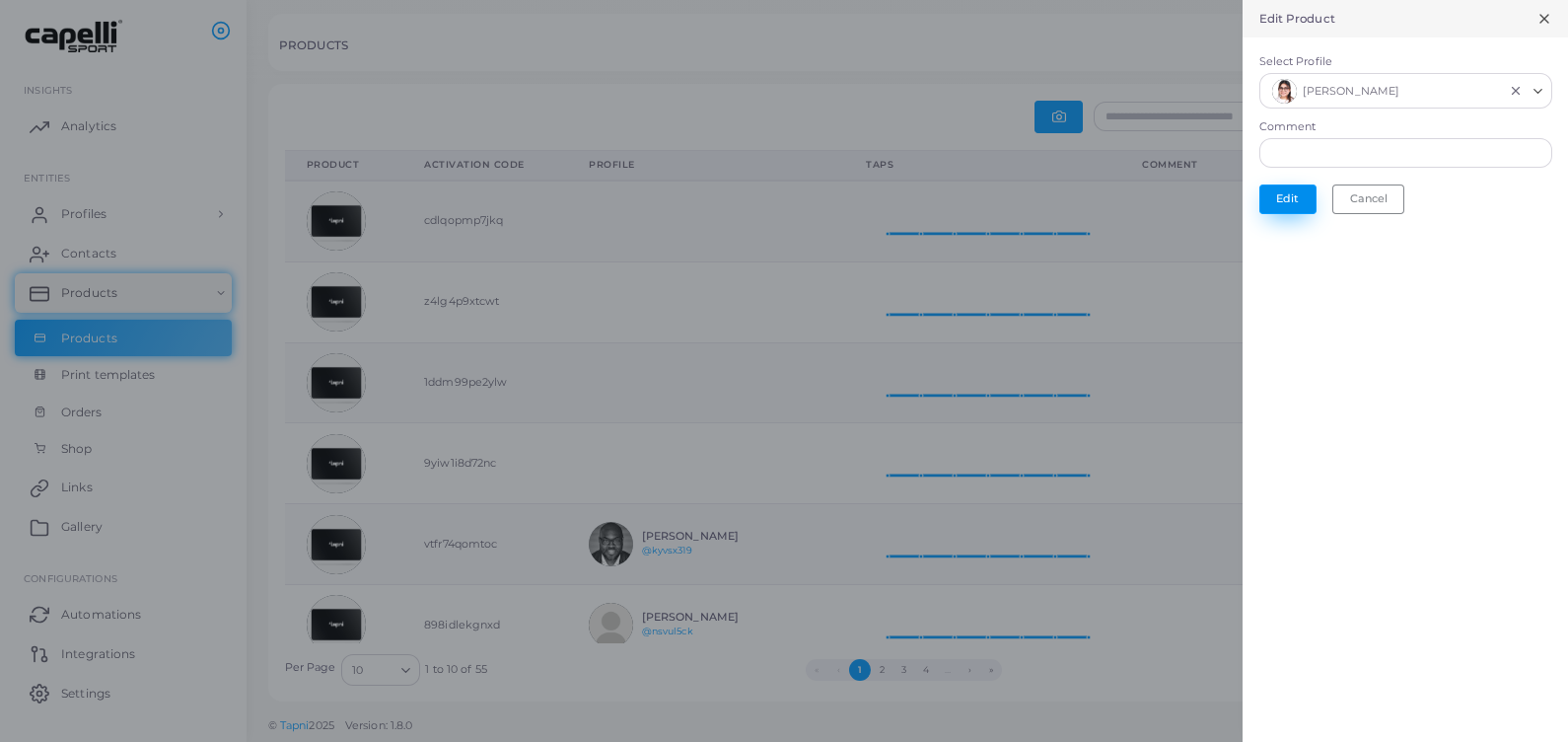 click on "Edit" at bounding box center [1288, 199] 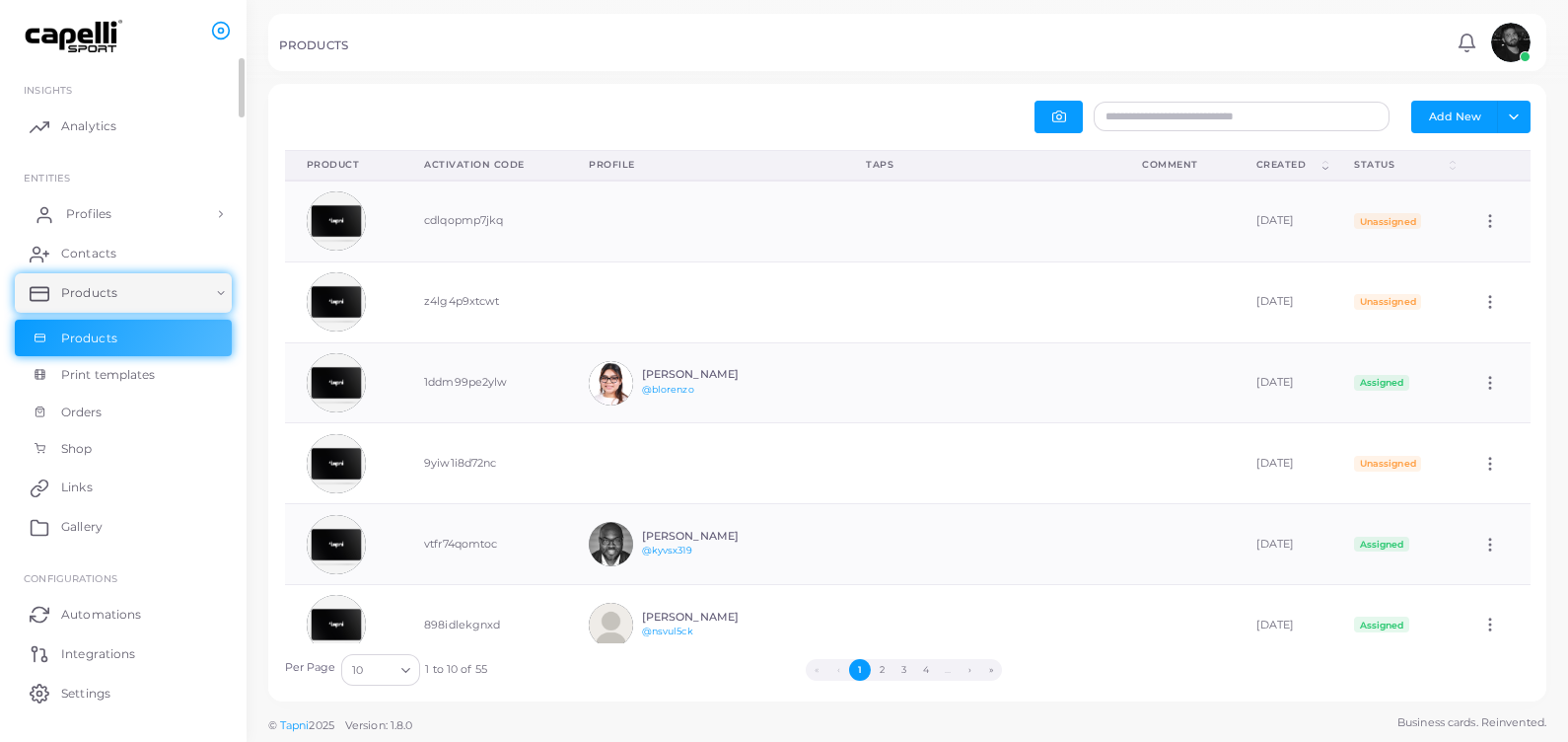 click on "Profiles" at bounding box center [89, 214] 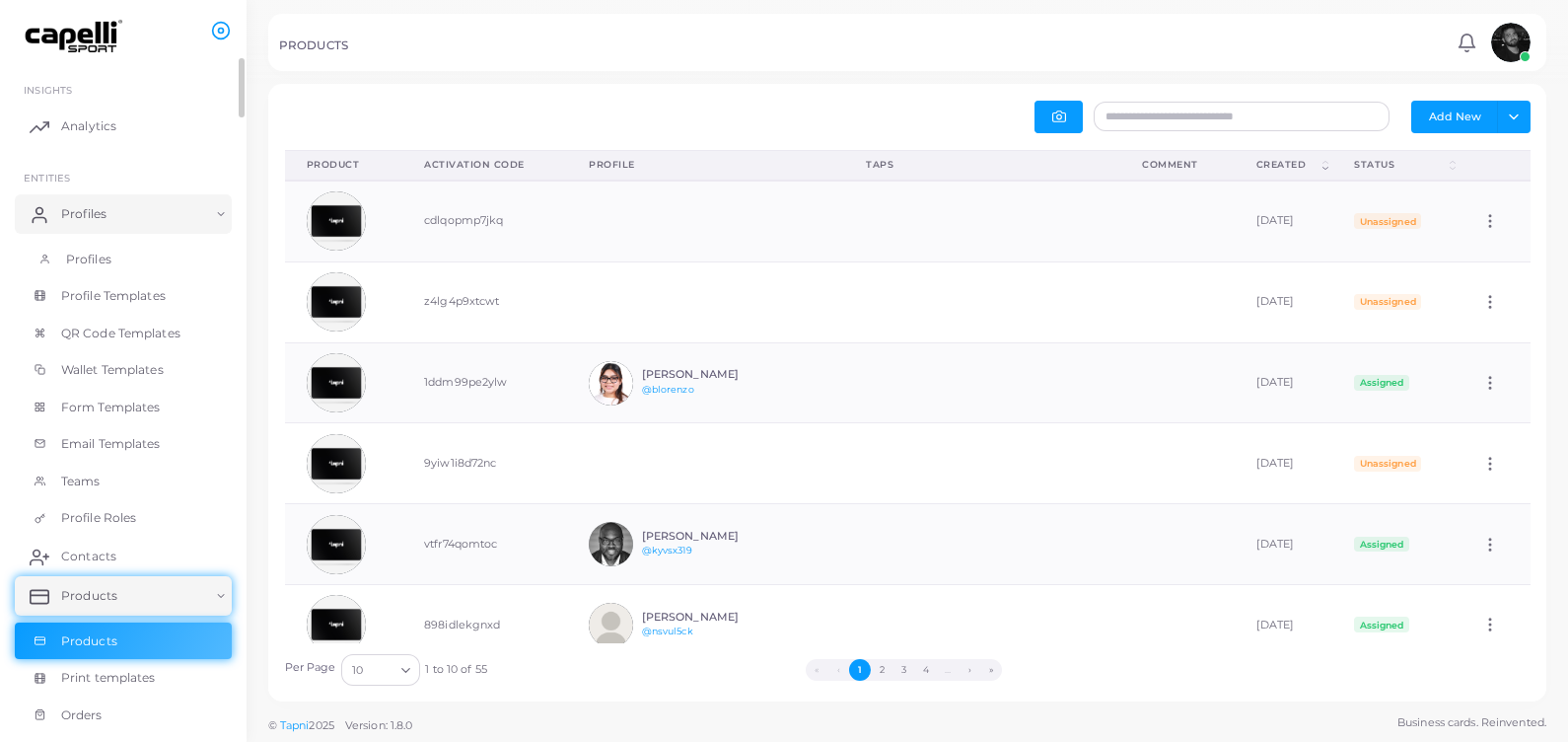 click on "Profiles" at bounding box center (89, 260) 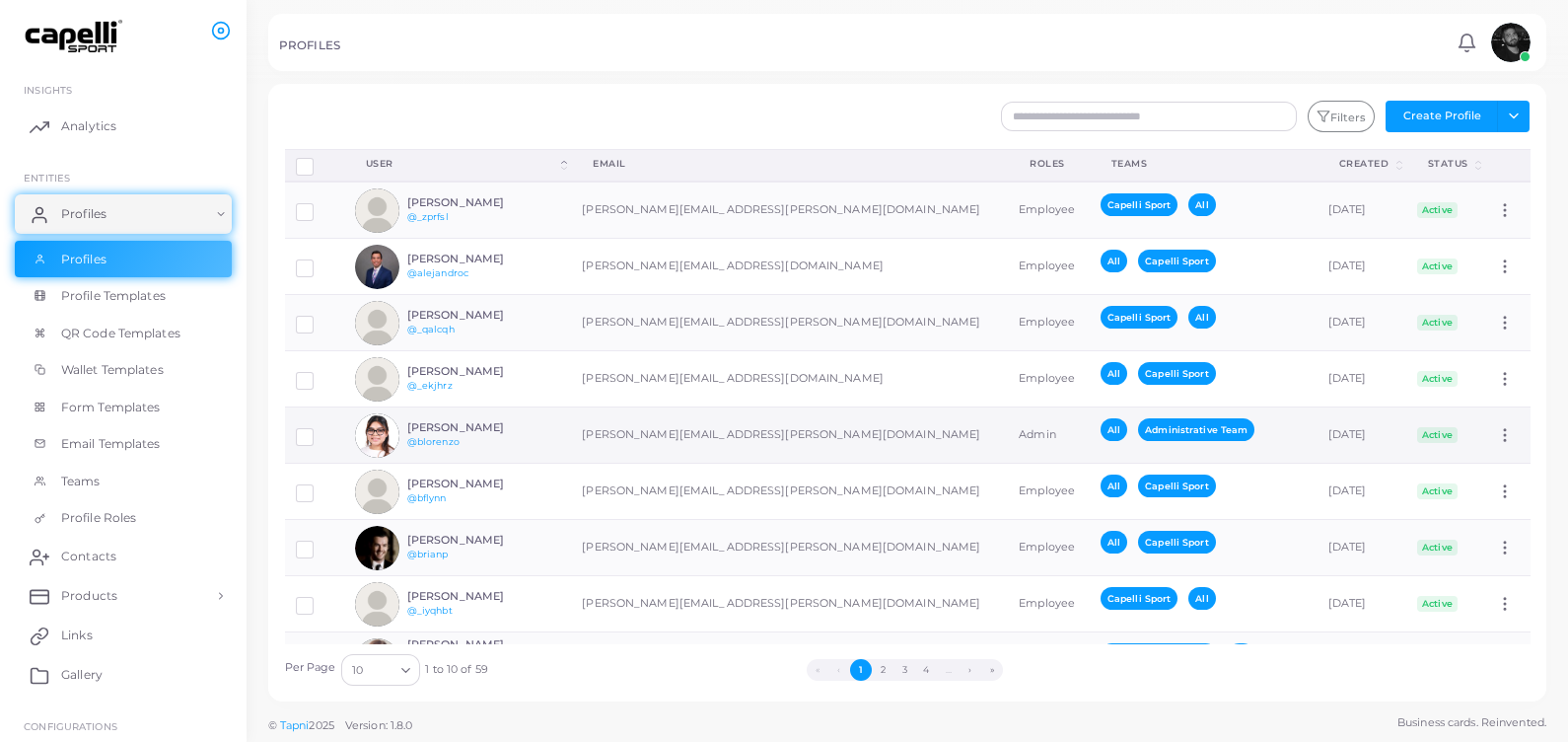 click on "[PERSON_NAME]  @blorenzo" at bounding box center [479, 435] 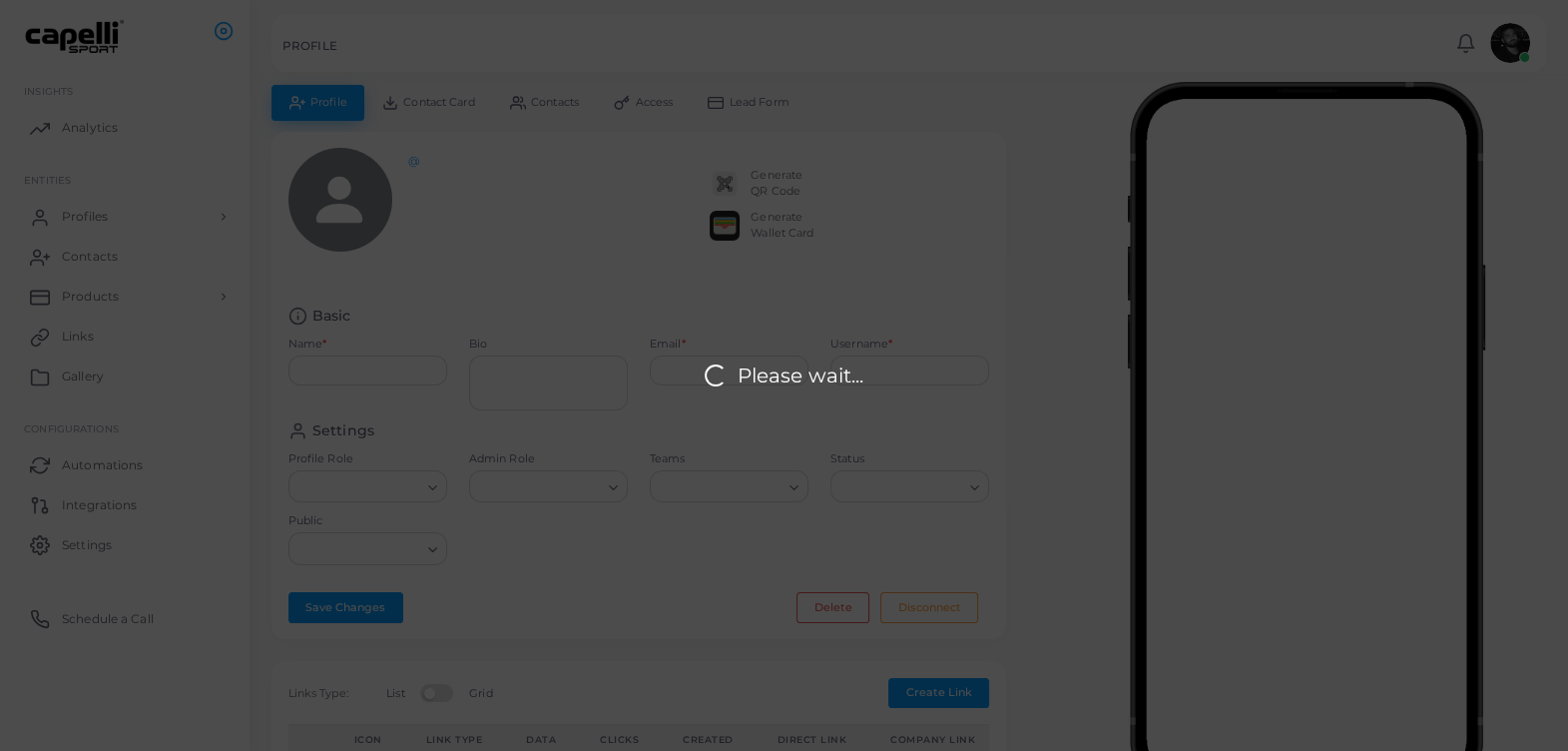 type on "**********" 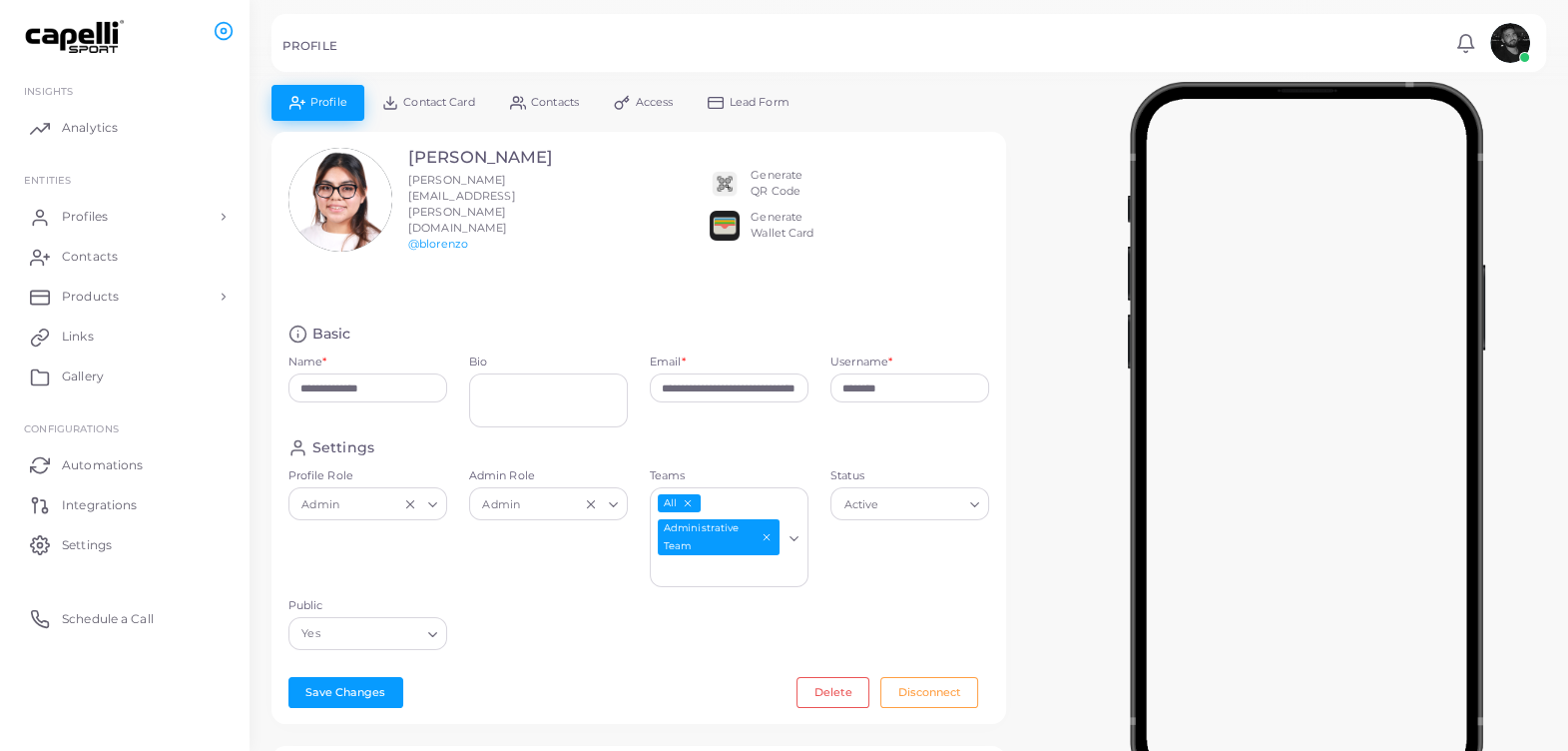 click on "Contact Card" at bounding box center (438, 102) 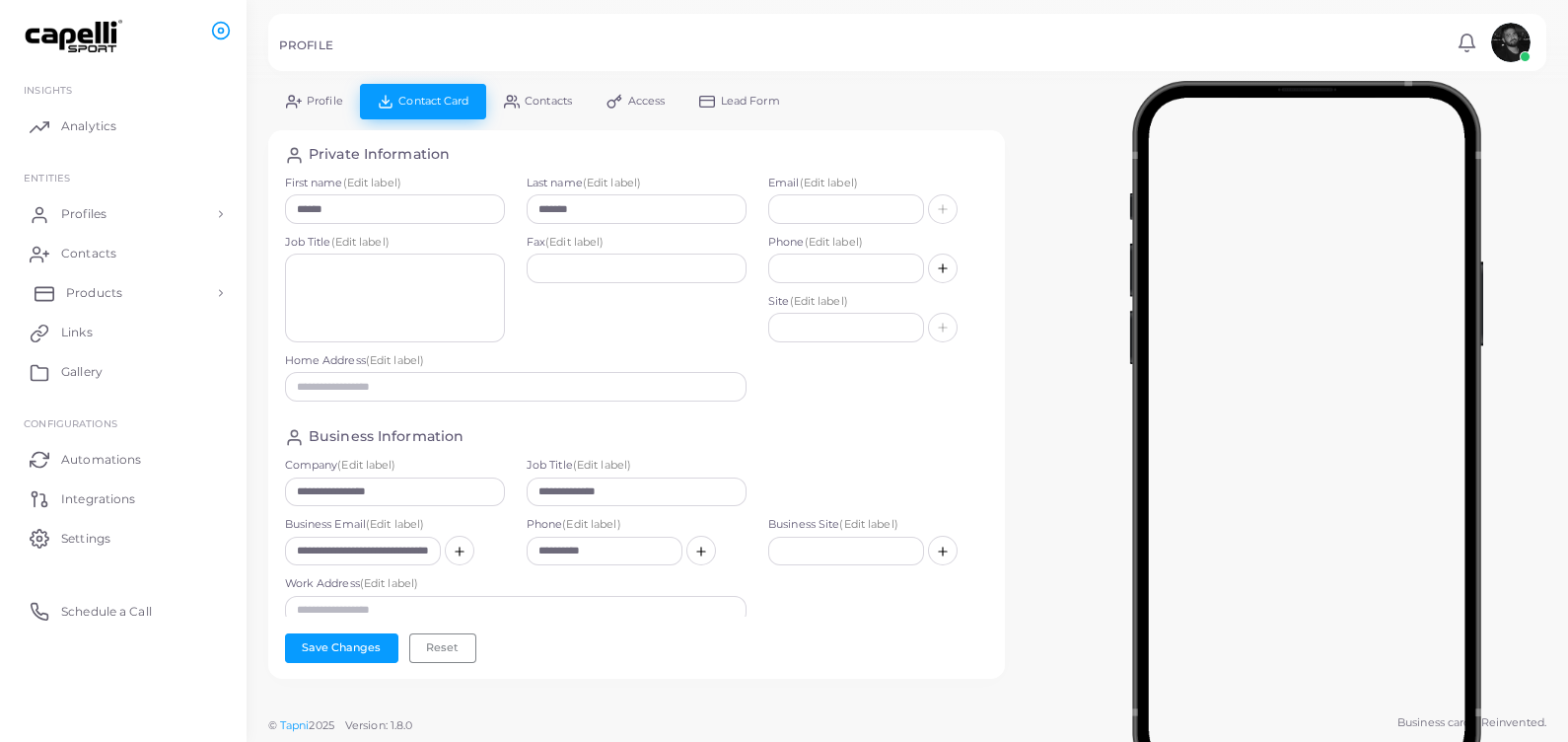 click on "Products" at bounding box center (123, 293) 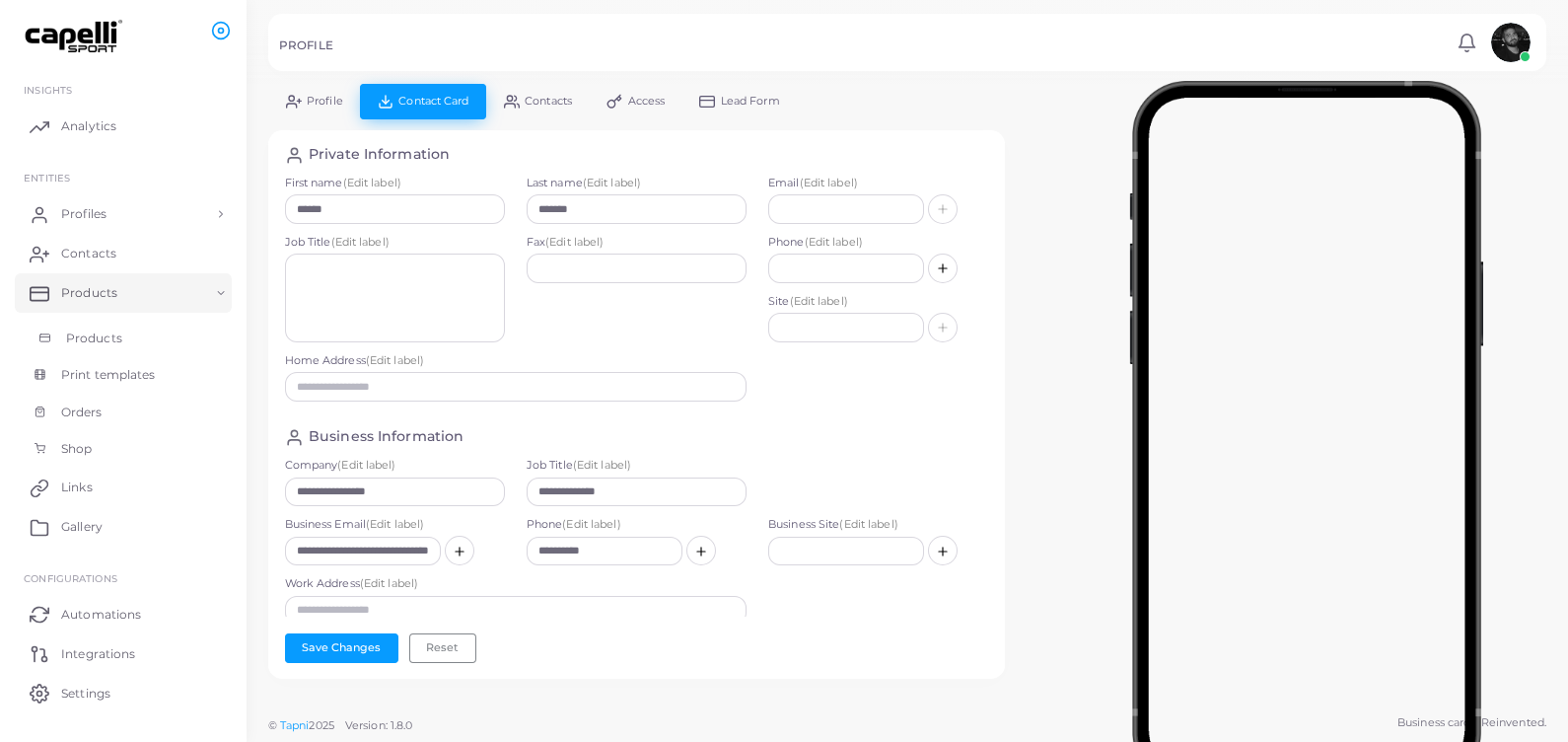 click on "Products" at bounding box center [123, 338] 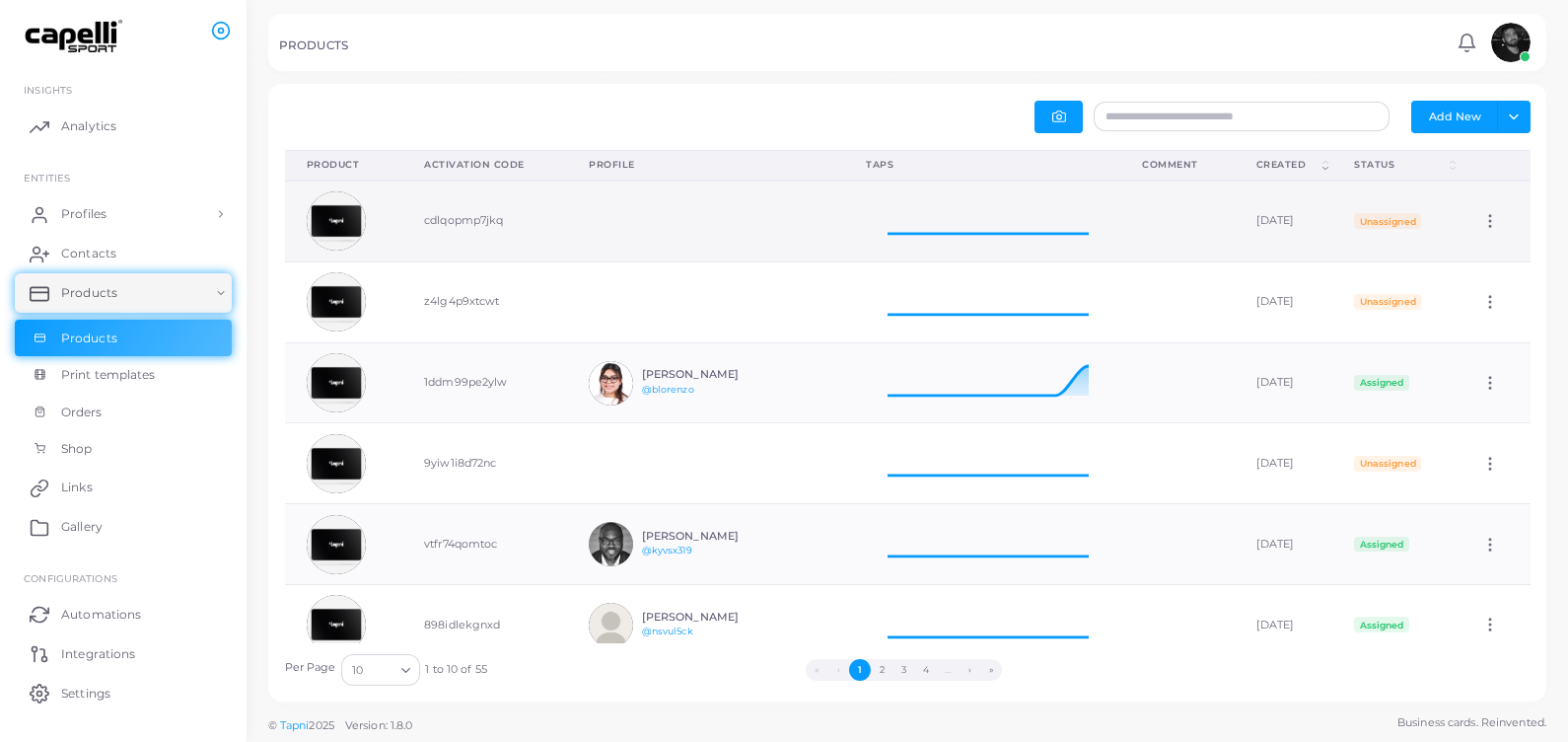 scroll, scrollTop: 20, scrollLeft: 20, axis: both 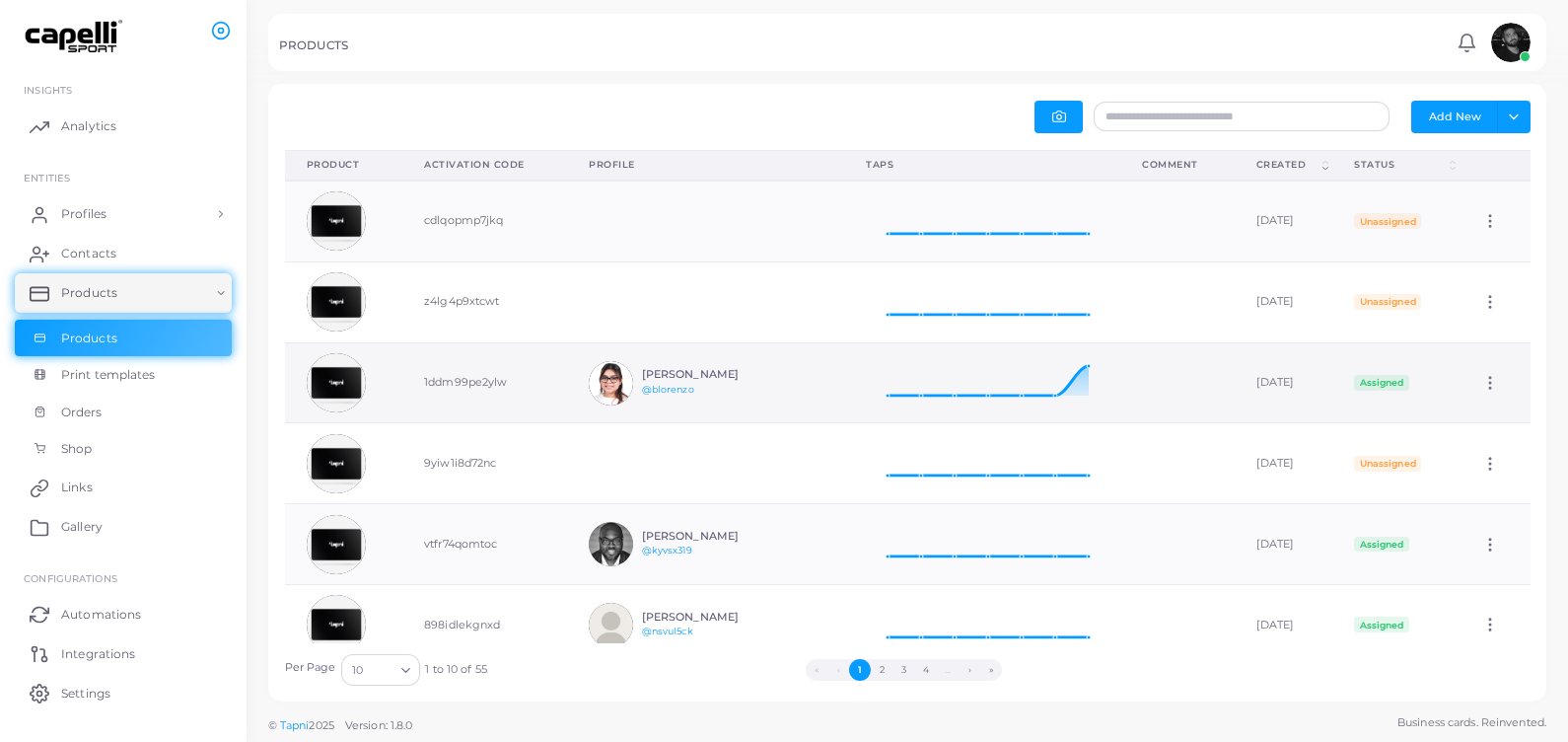 click 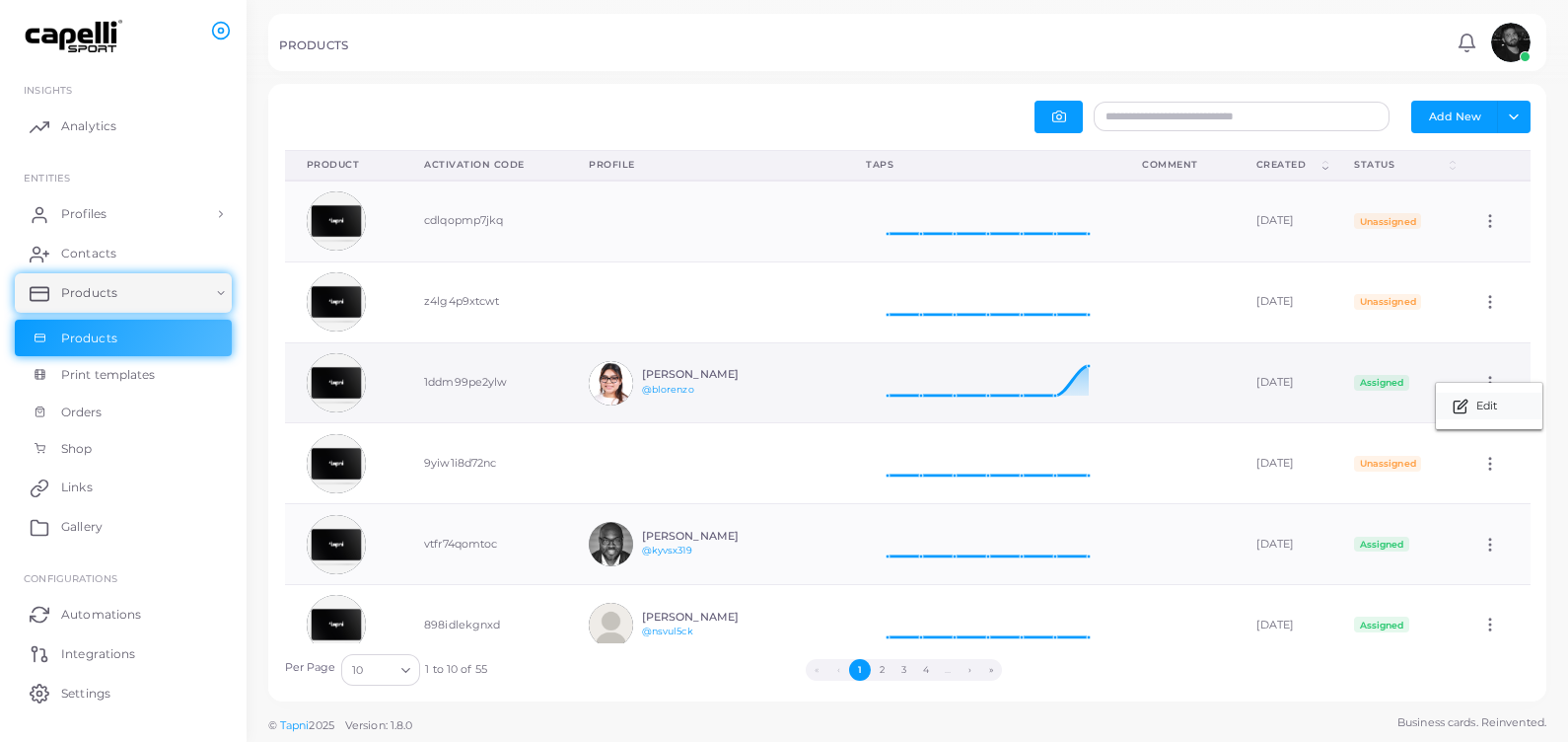 click on "Edit" at bounding box center [1489, 406] 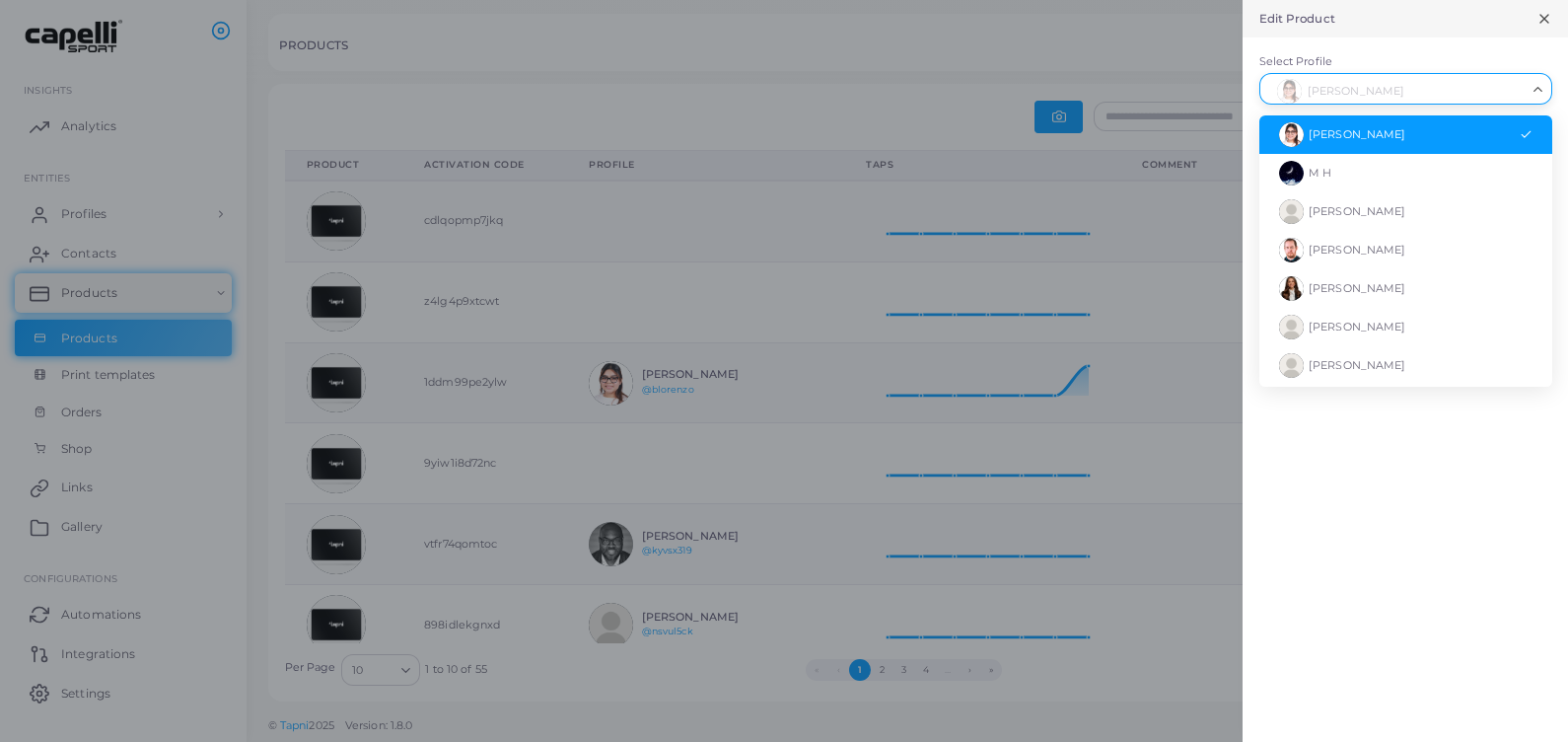 click on "Loading..." at bounding box center [1539, 87] 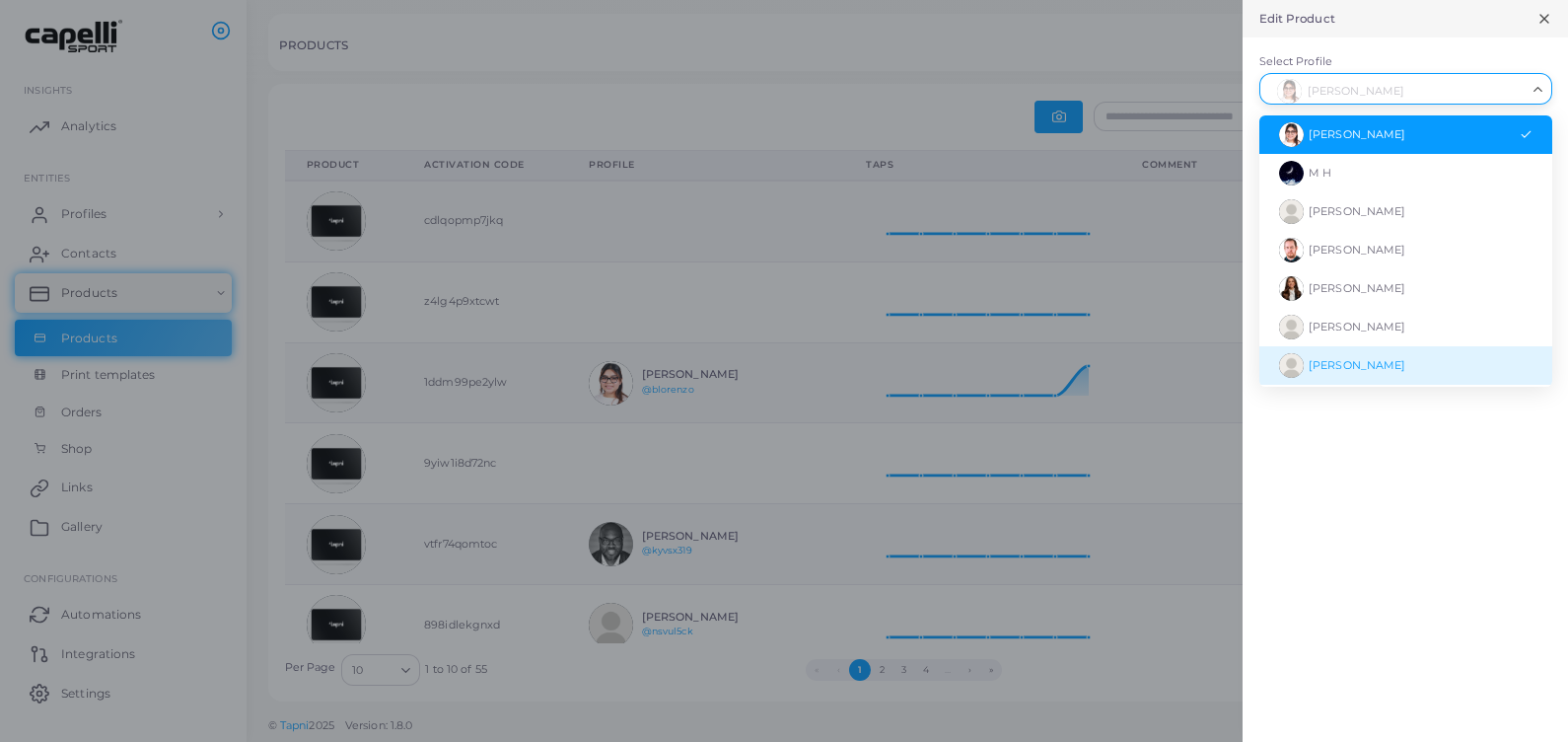 drag, startPoint x: 1415, startPoint y: 500, endPoint x: 1428, endPoint y: 476, distance: 27.294688 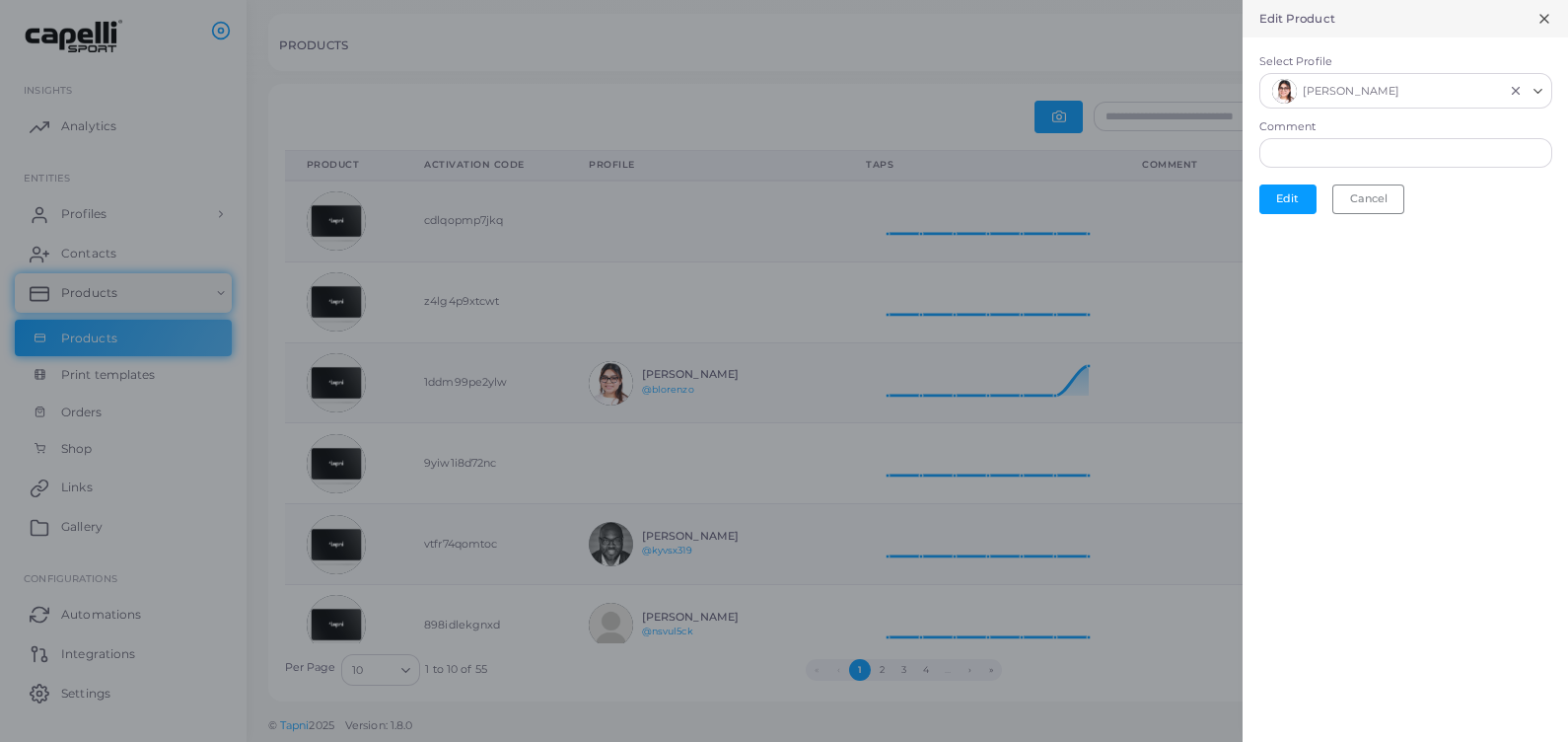 click 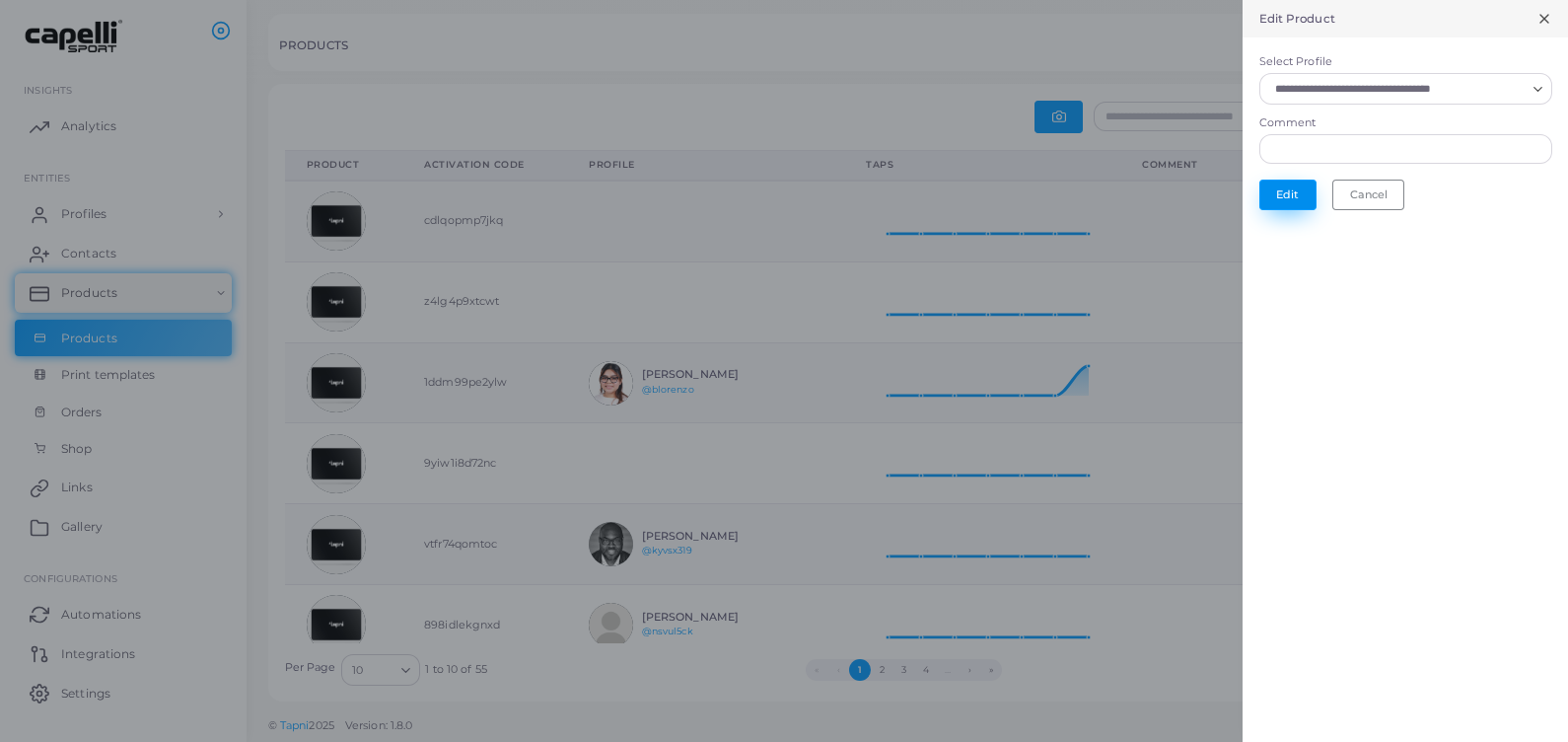 click on "Edit" at bounding box center [1288, 194] 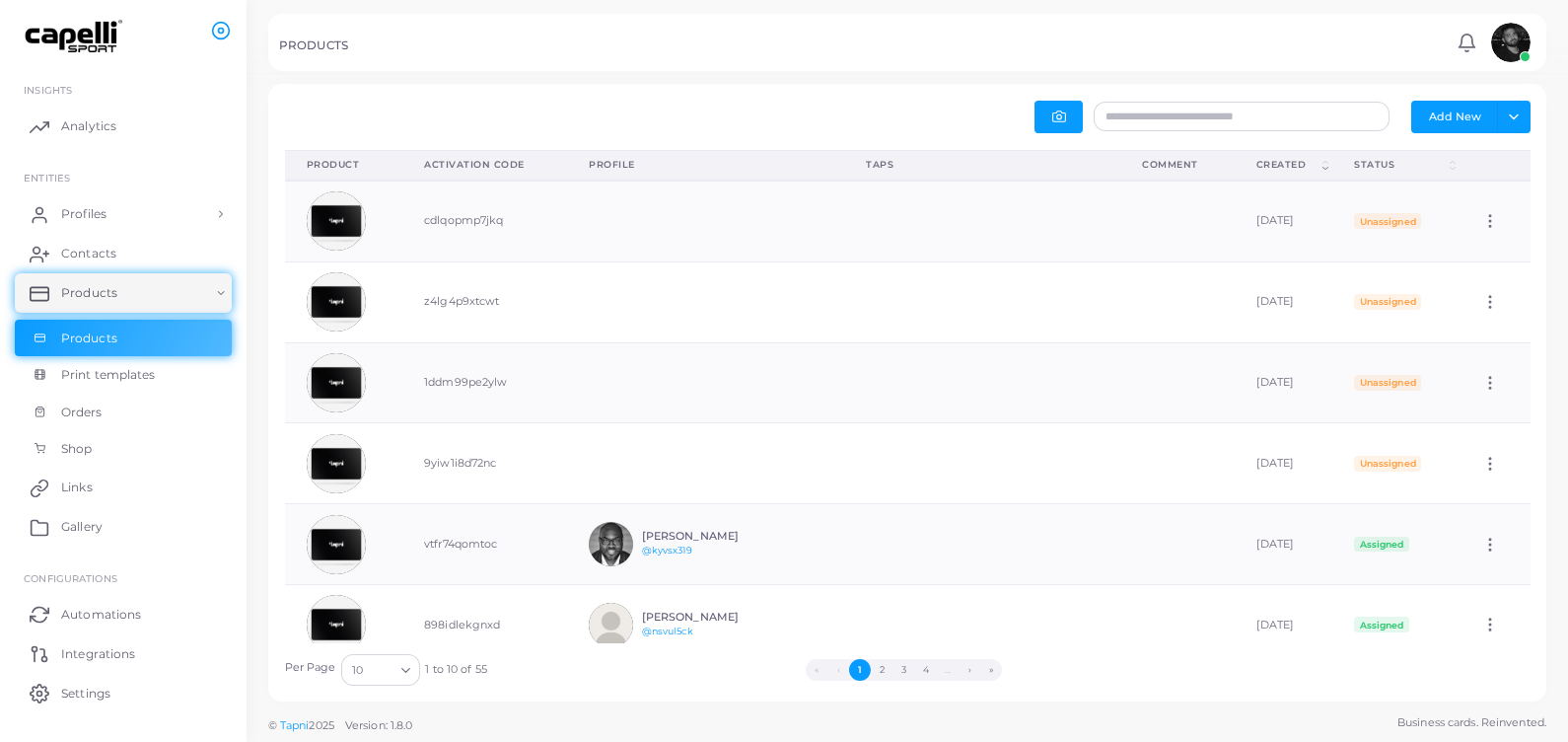click at bounding box center [1511, 42] 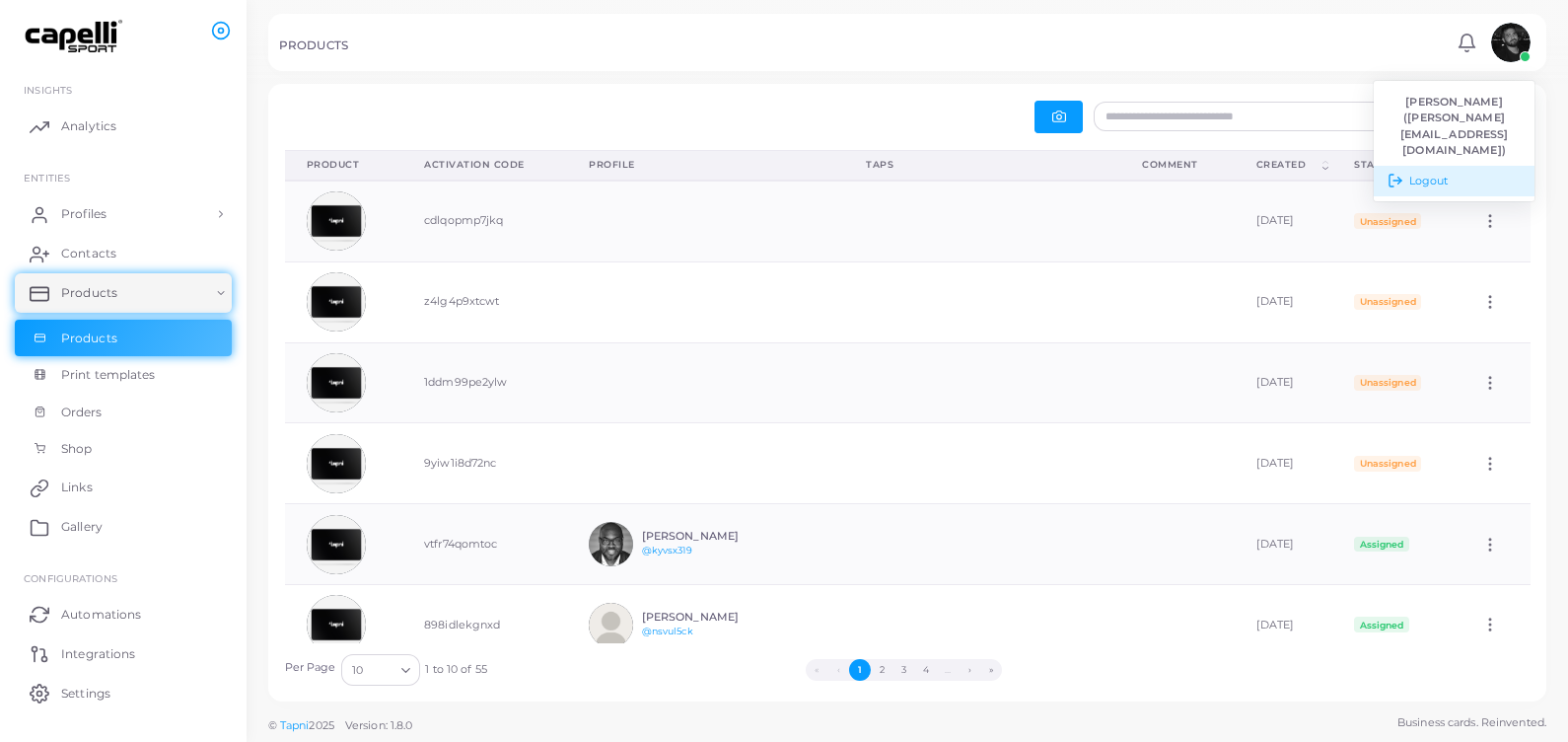 click on "Logout" at bounding box center [1454, 181] 